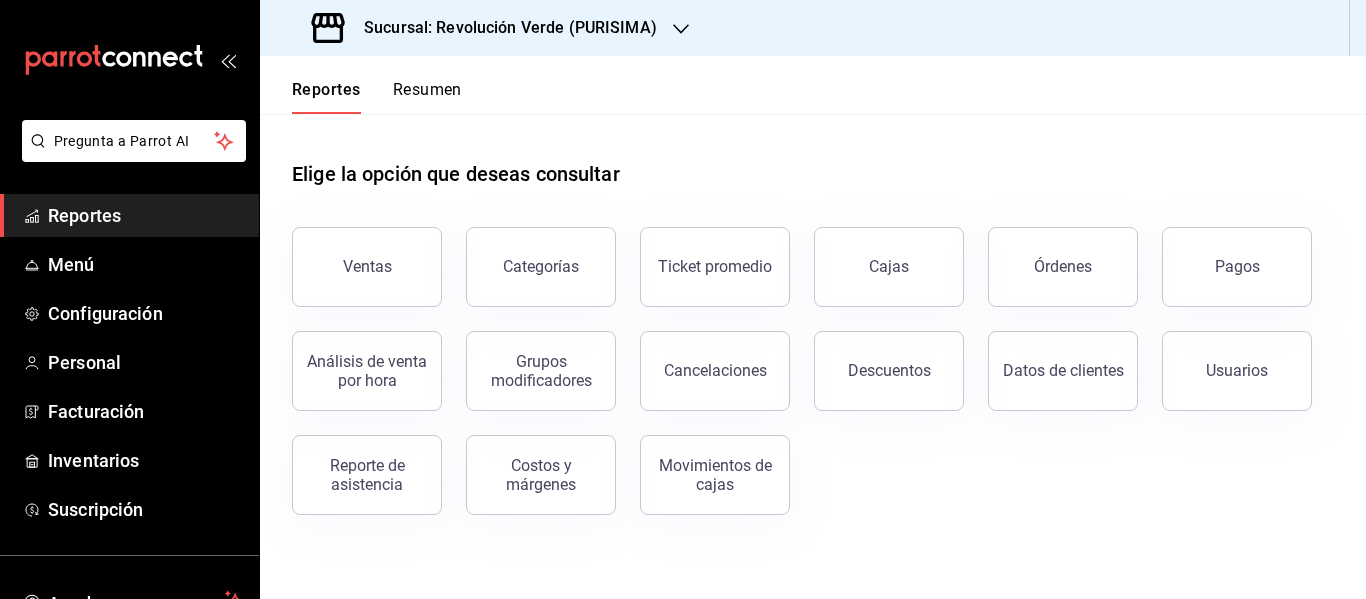 scroll, scrollTop: 0, scrollLeft: 0, axis: both 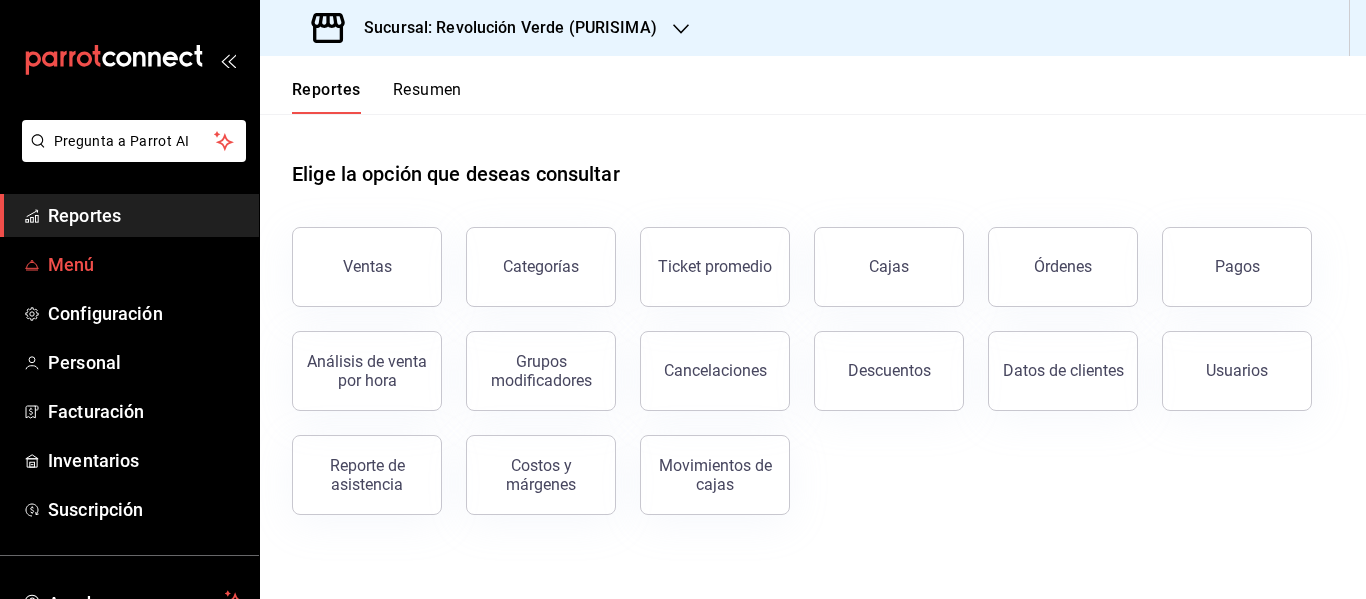 click on "Menú" at bounding box center [145, 264] 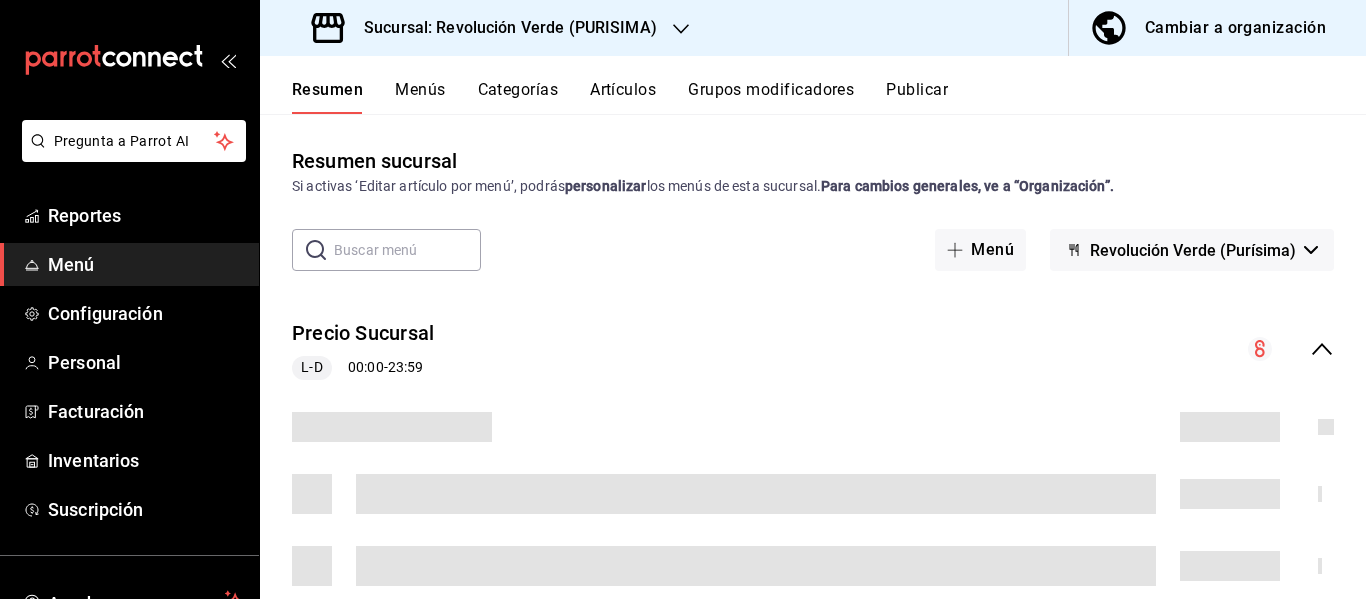 click on "Cambiar a organización" at bounding box center [1235, 28] 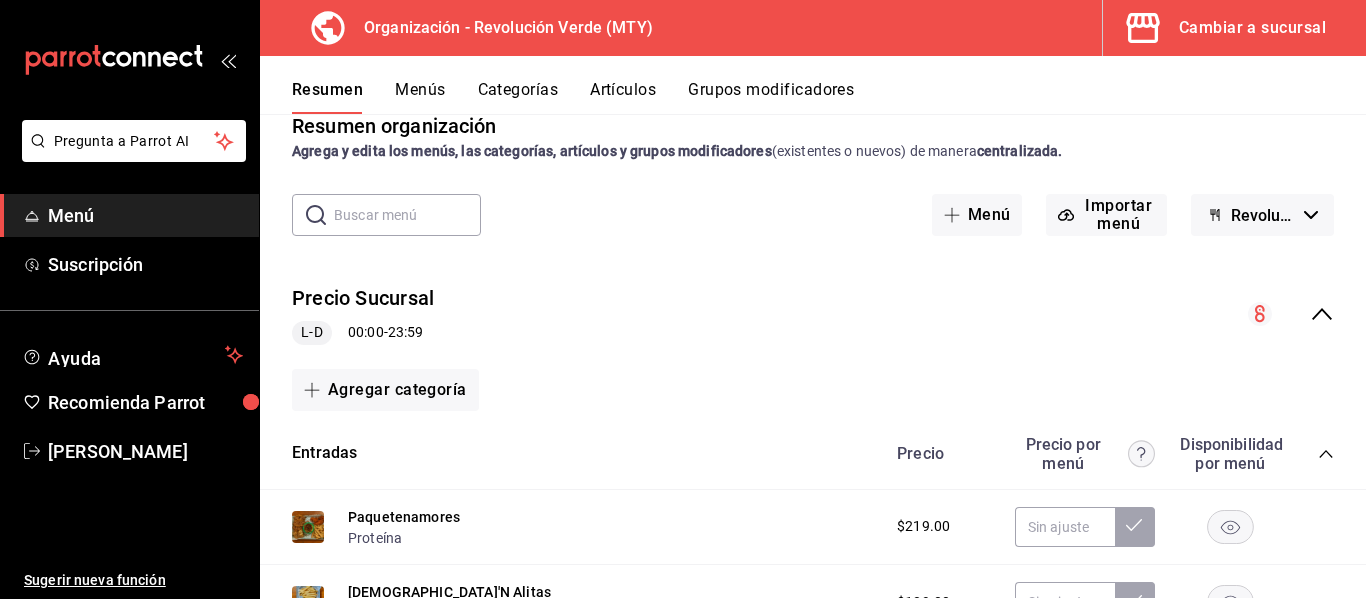 scroll, scrollTop: 0, scrollLeft: 0, axis: both 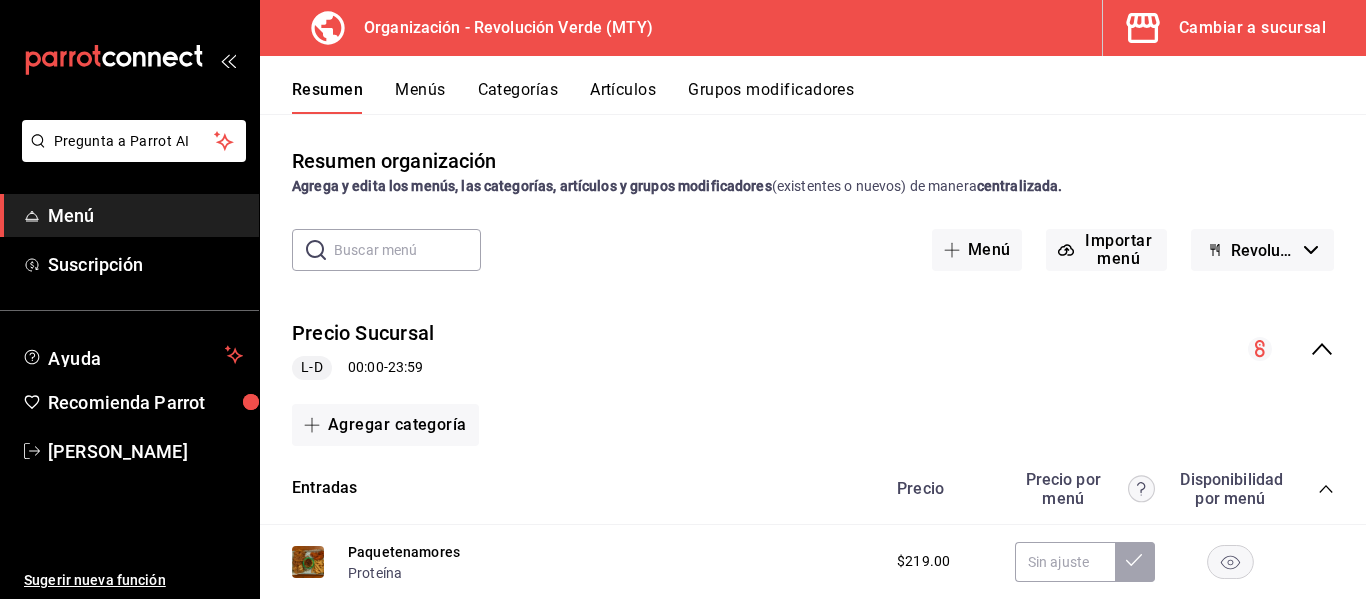 click on "Artículos" at bounding box center (623, 97) 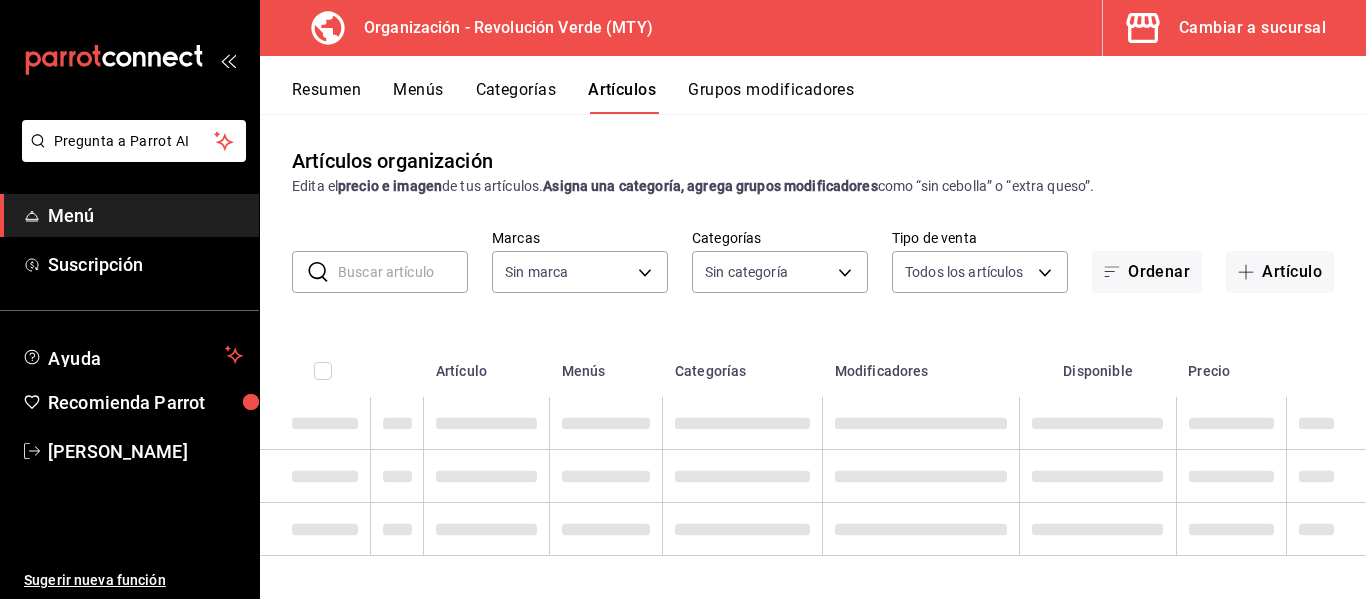 type on "55fc2a3e-704a-48da-8e41-26b66889f3c7" 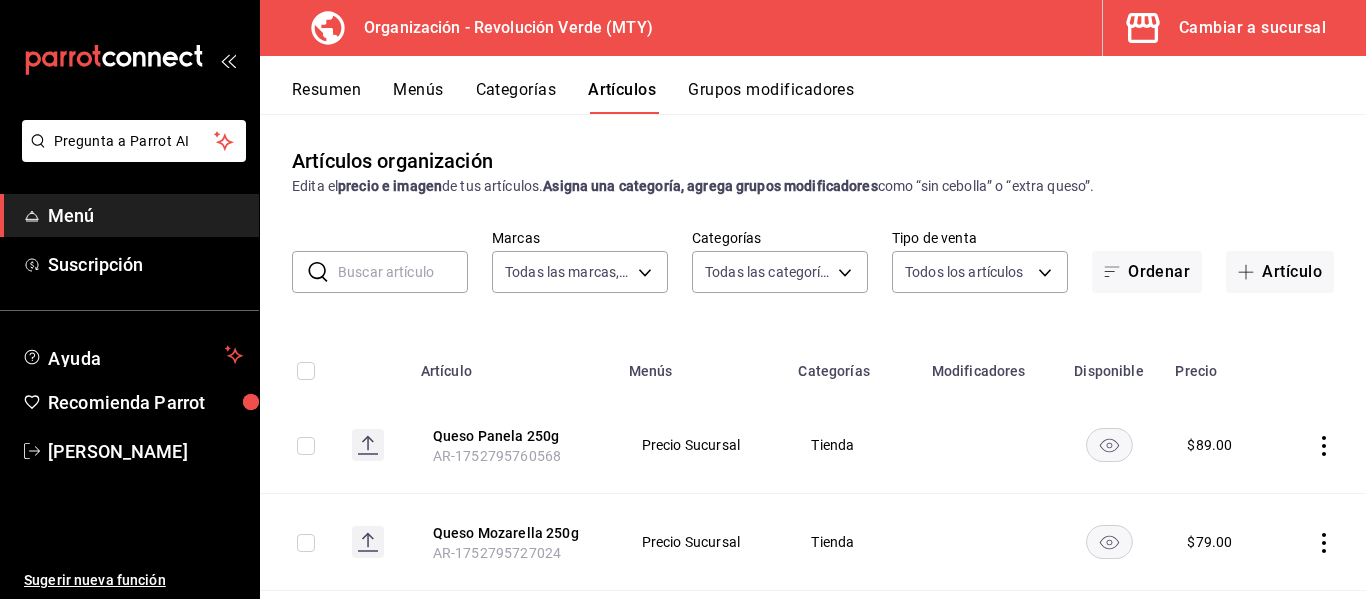 type on "5889ce7a-6a7f-41a2-a2d7-02a2db6b68ef,0bbbf004-e4f1-4981-8a35-b3c942b861af,e46551b8-782e-4689-9d09-66baca7b4293,238a08ea-4850-4777-800f-603417b4a0e7,2f971acb-8e08-4ab2-a4c5-dfc627c74ce7,63f87045-9904-453d-93e8-2b191c3a74bd,4d91a449-855b-4898-ba56-4c2e2a6e8916,16abf3b7-636c-44e9-8079-d385475c5578,e3ceda78-a3a3-4b15-9142-c64f614072ec,0efc586b-23cc-47b4-bc2a-202e7ea777d6,81ea55d2-aeb2-42cf-b928-01ccbde04ca6" 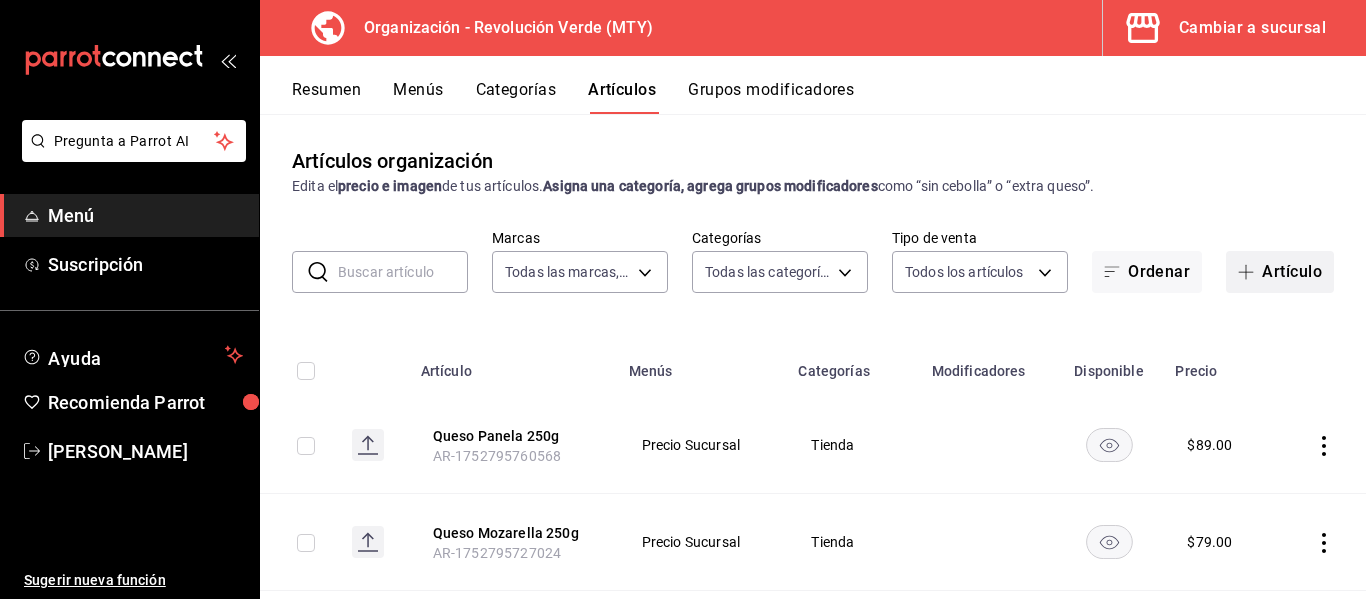 click on "Artículo" at bounding box center (1280, 272) 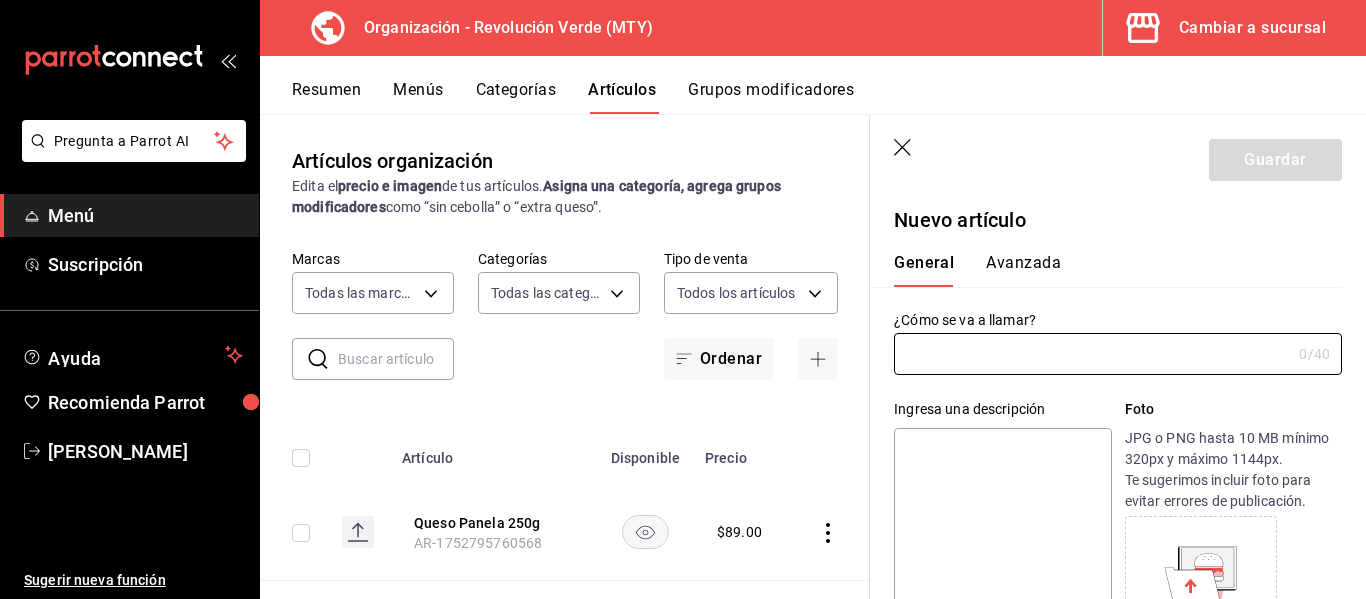 scroll, scrollTop: 47, scrollLeft: 0, axis: vertical 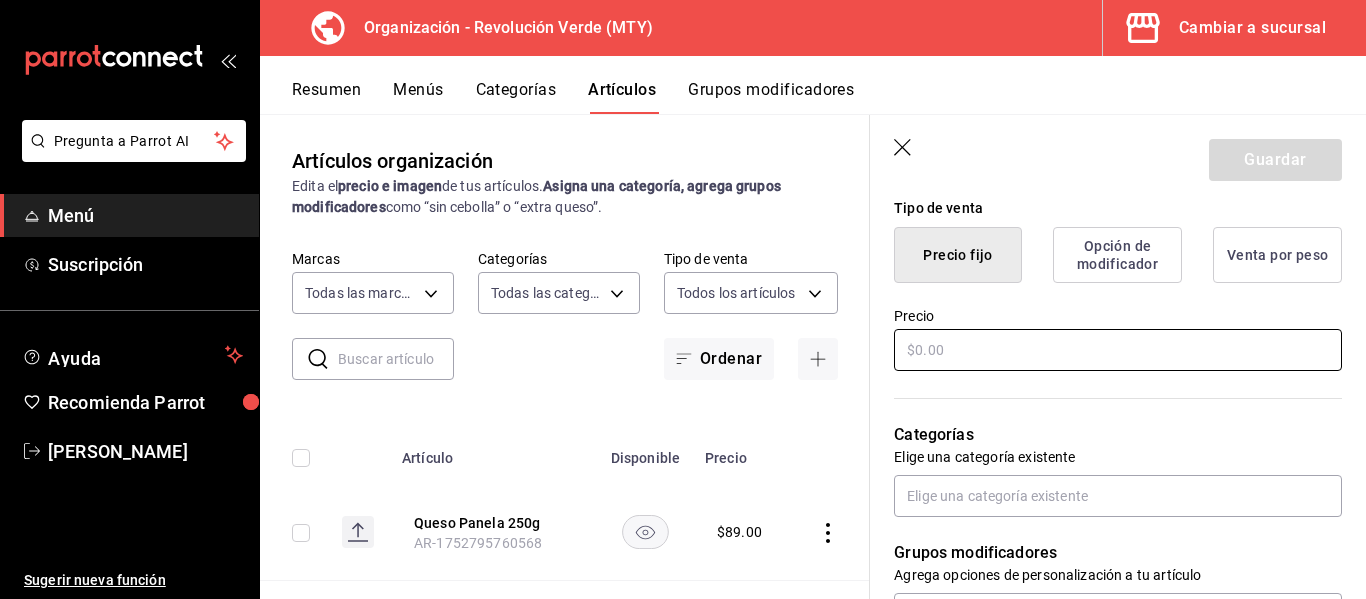 type on "Paquete de galletas" 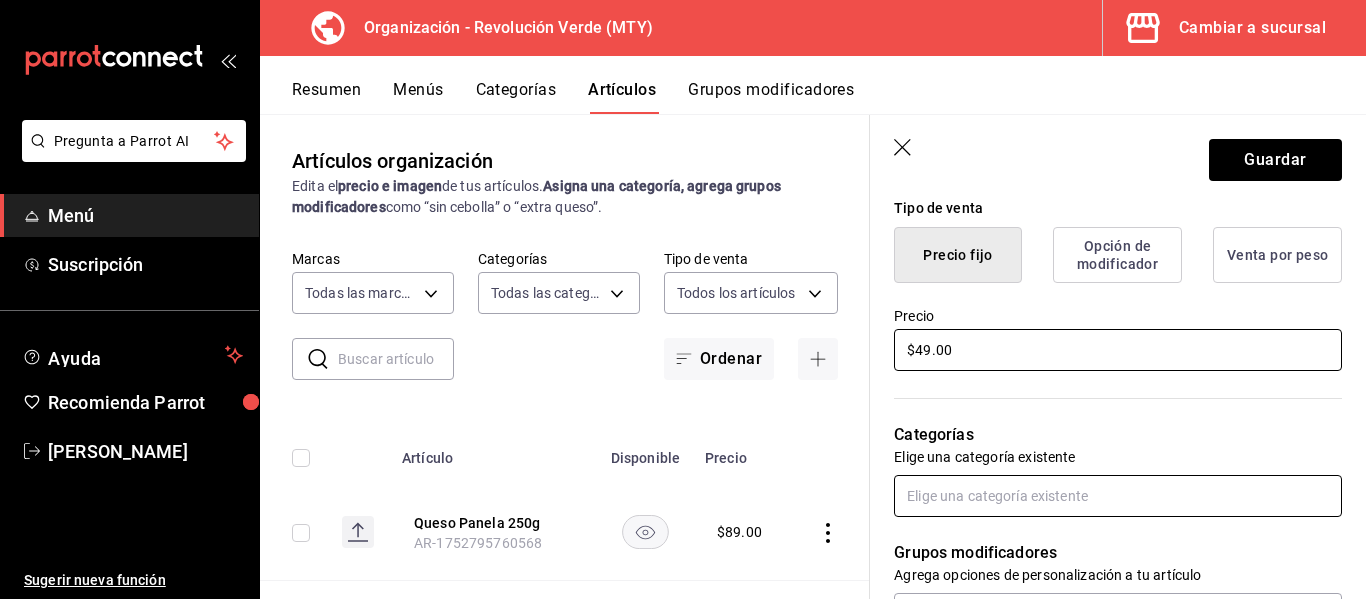 type on "$49.00" 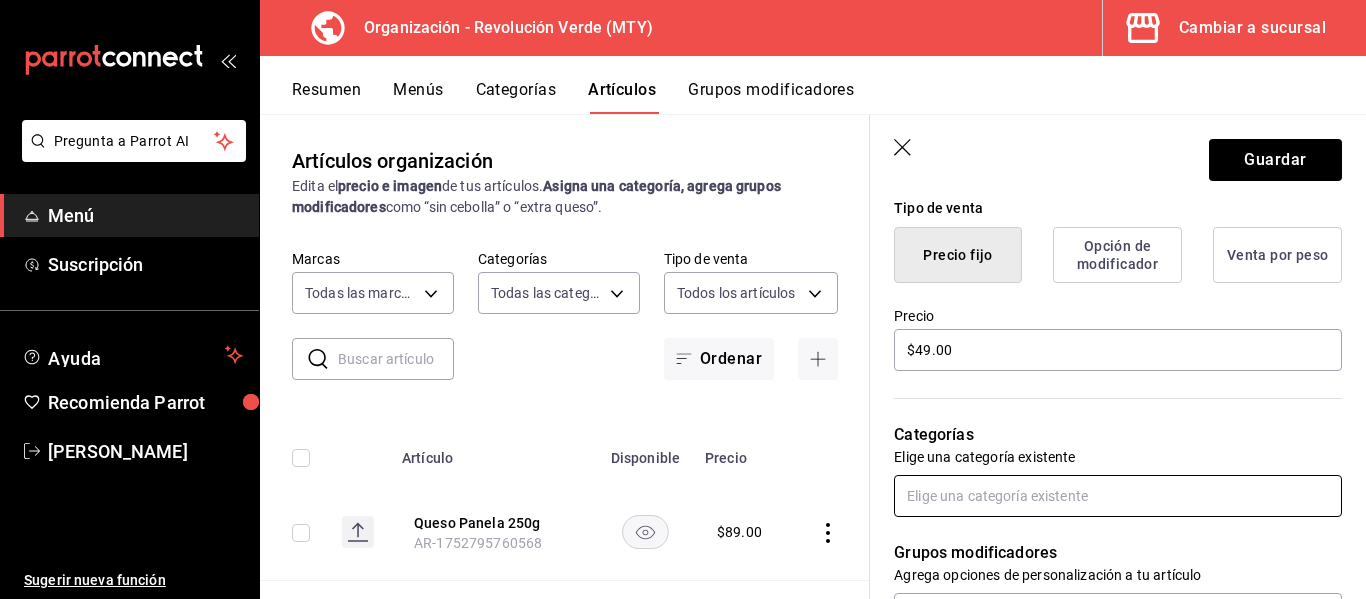 click at bounding box center (1118, 496) 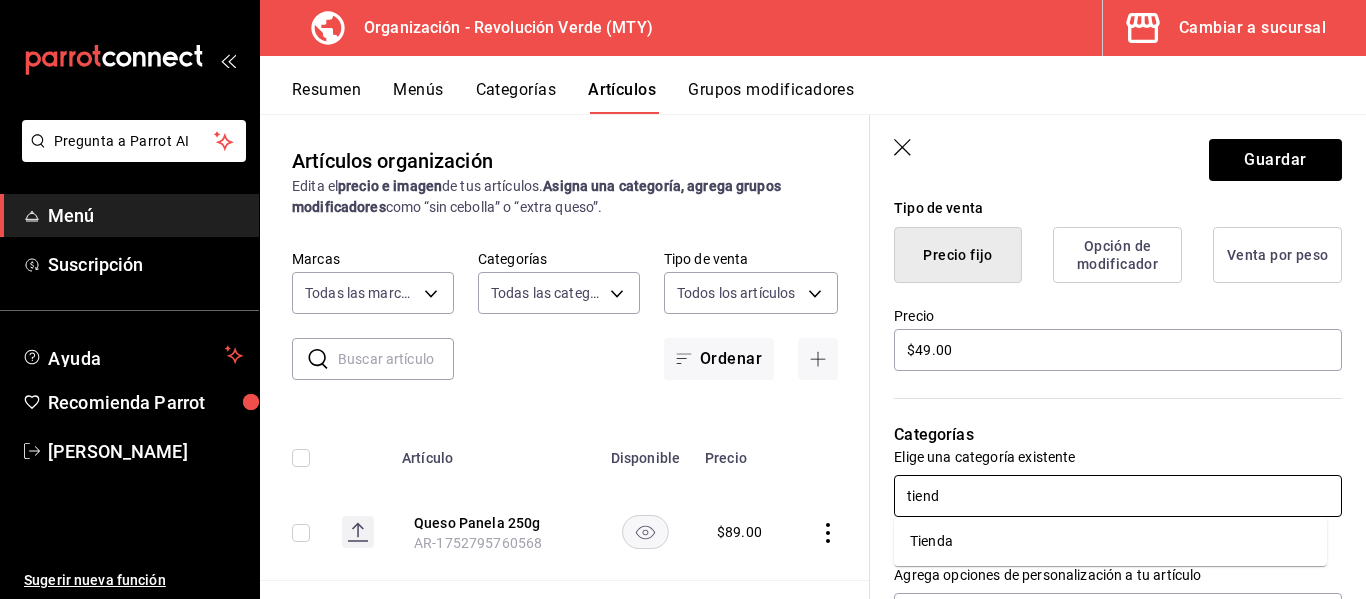 type on "tienda" 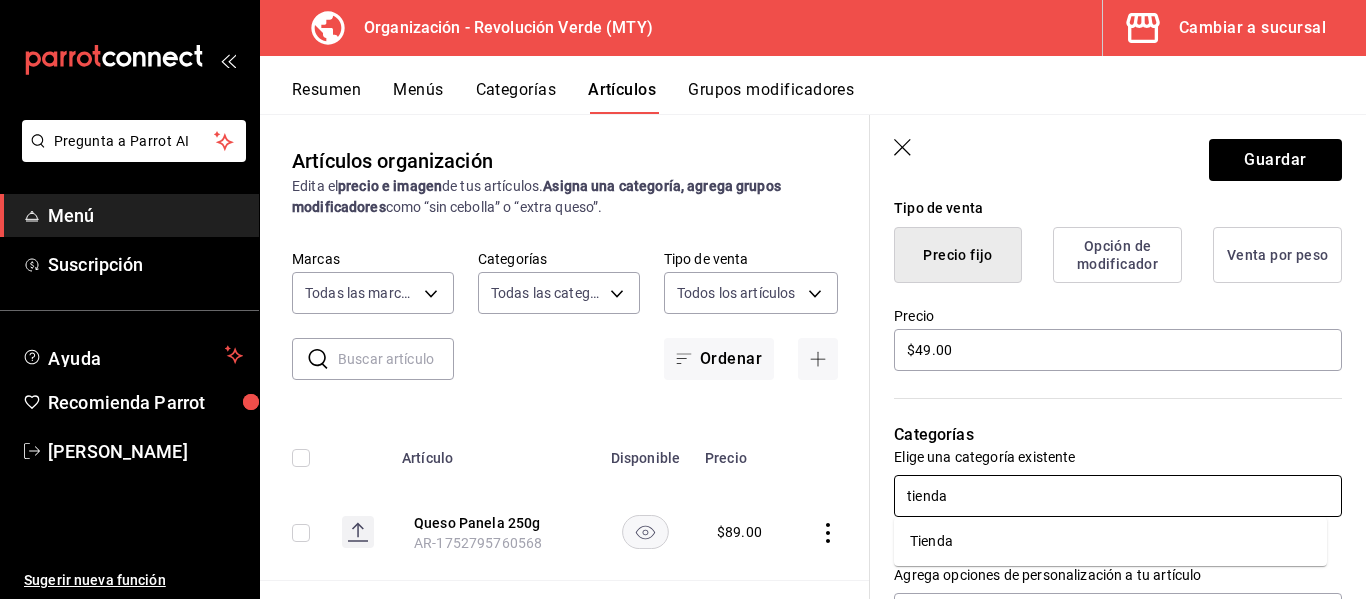 click on "Tienda" at bounding box center [1110, 541] 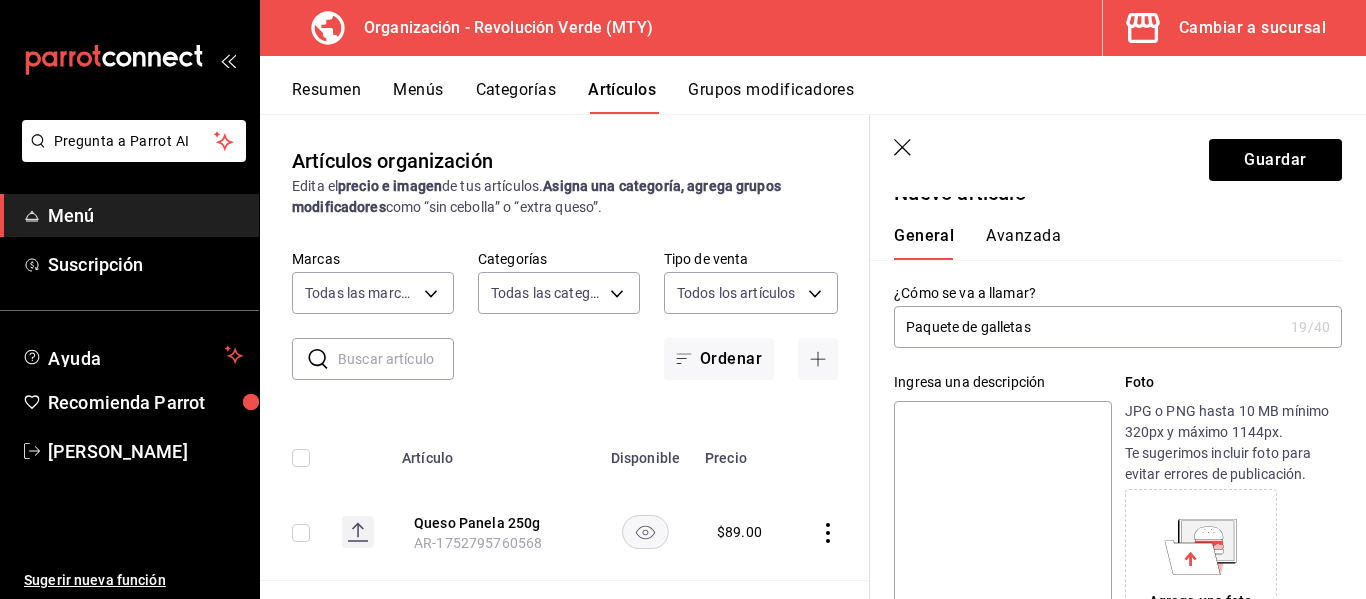 scroll, scrollTop: 0, scrollLeft: 0, axis: both 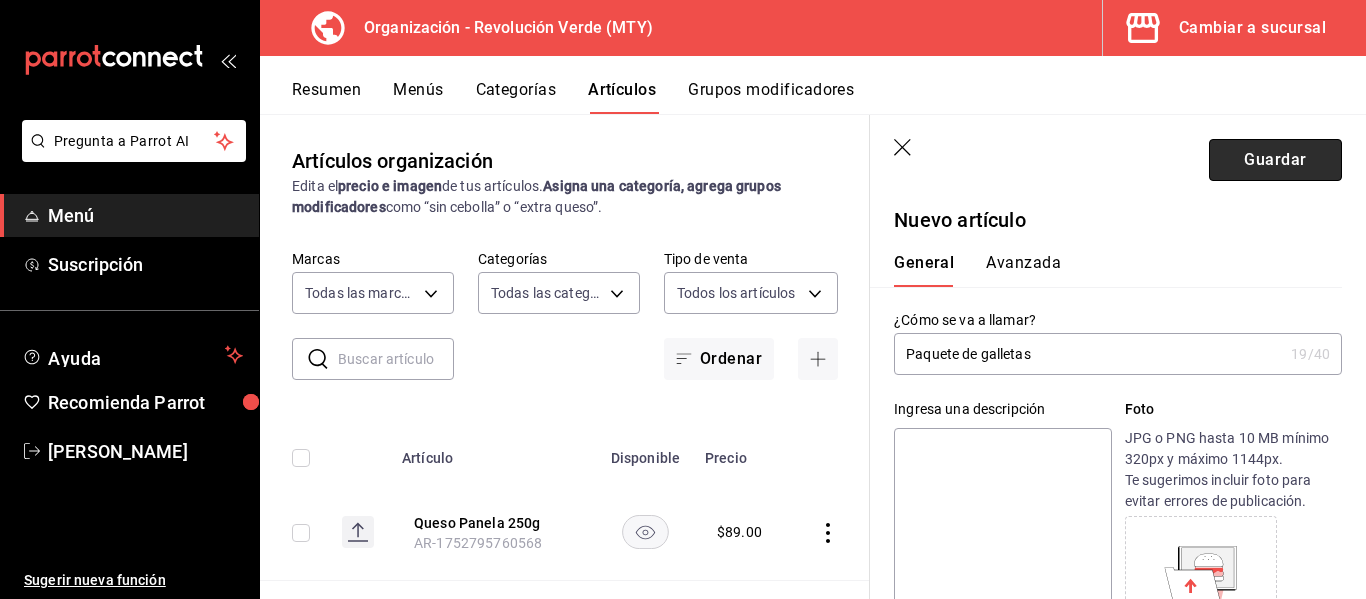 click on "Guardar" at bounding box center (1275, 160) 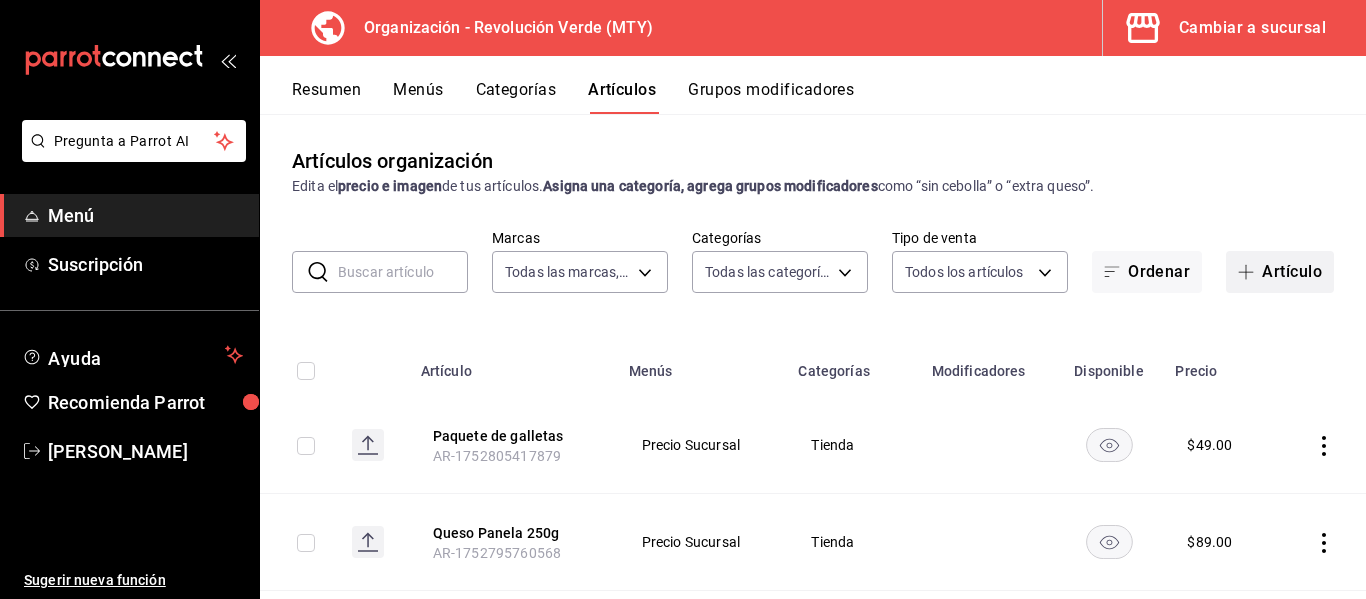 click on "Artículo" at bounding box center (1280, 272) 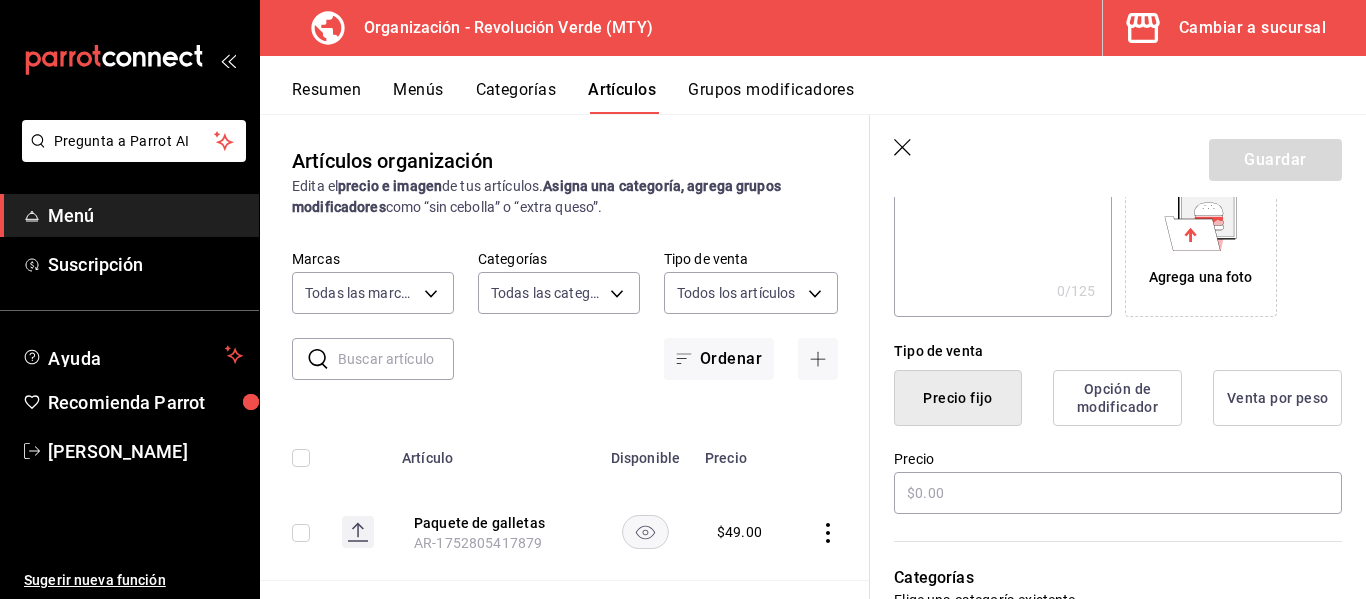 scroll, scrollTop: 377, scrollLeft: 0, axis: vertical 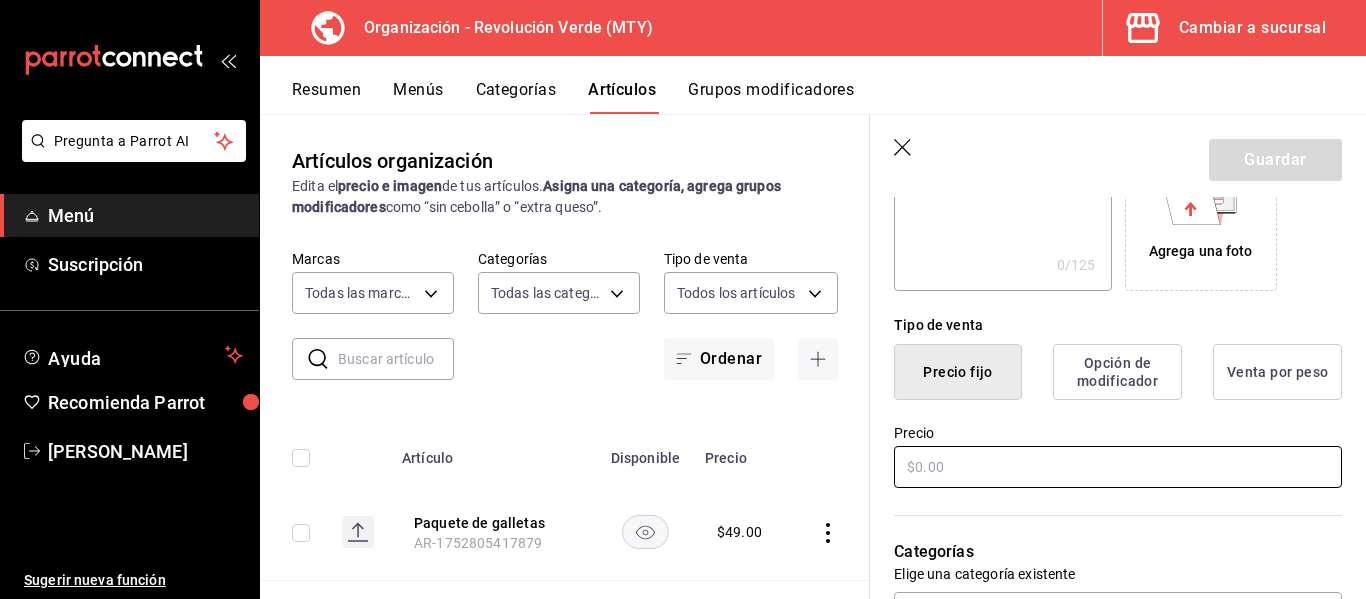 type on "Caja de galletas" 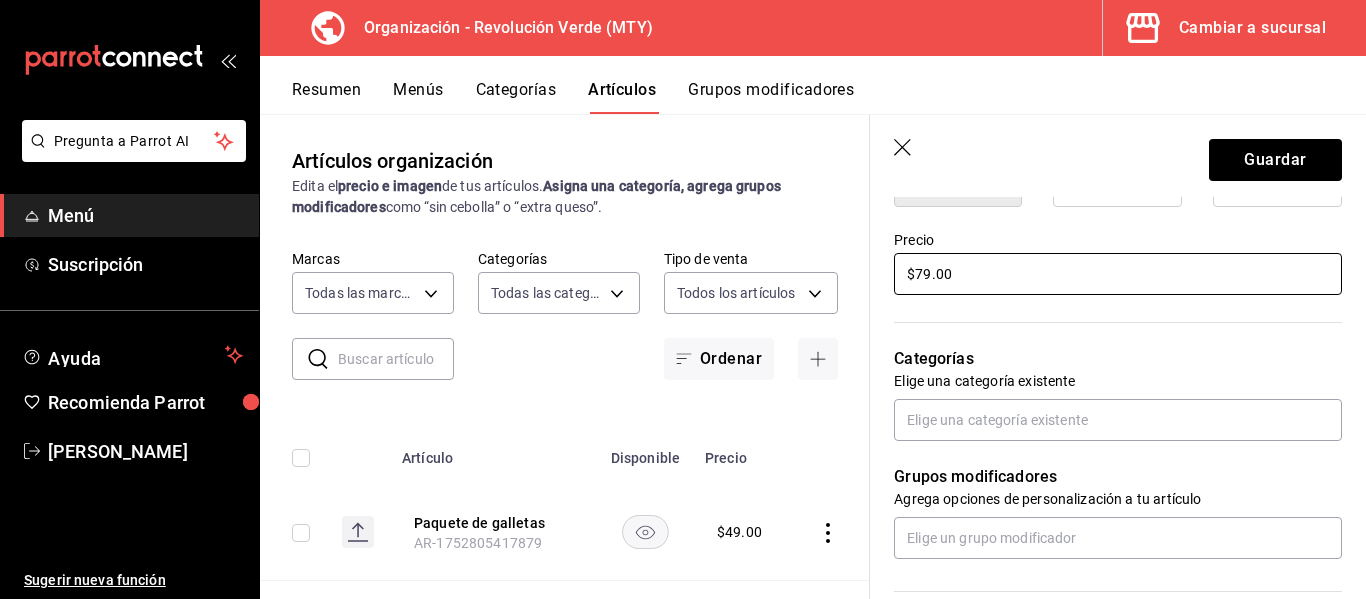 scroll, scrollTop: 573, scrollLeft: 0, axis: vertical 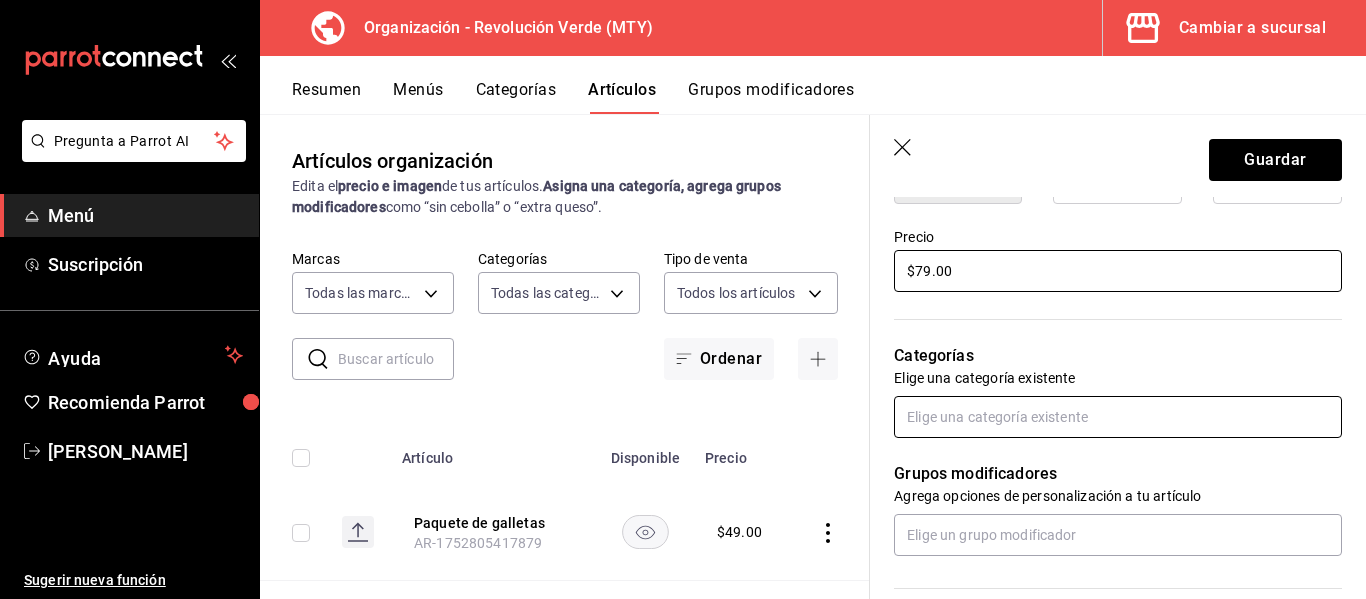 type on "$79.00" 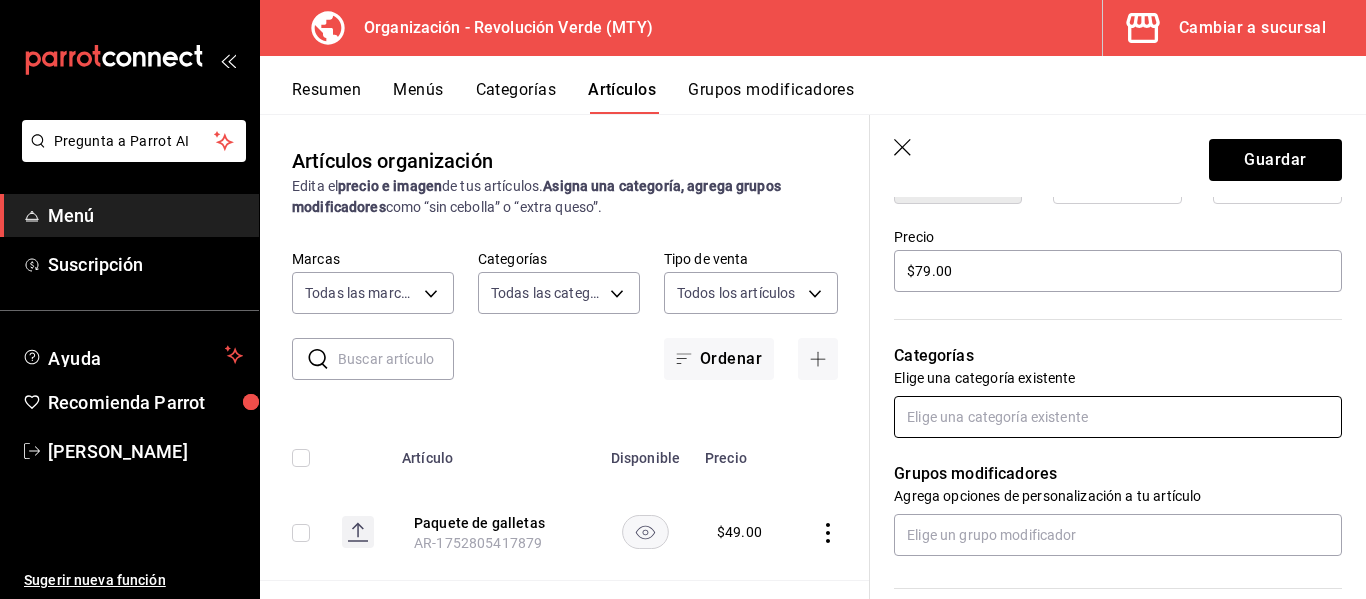 click at bounding box center [1118, 417] 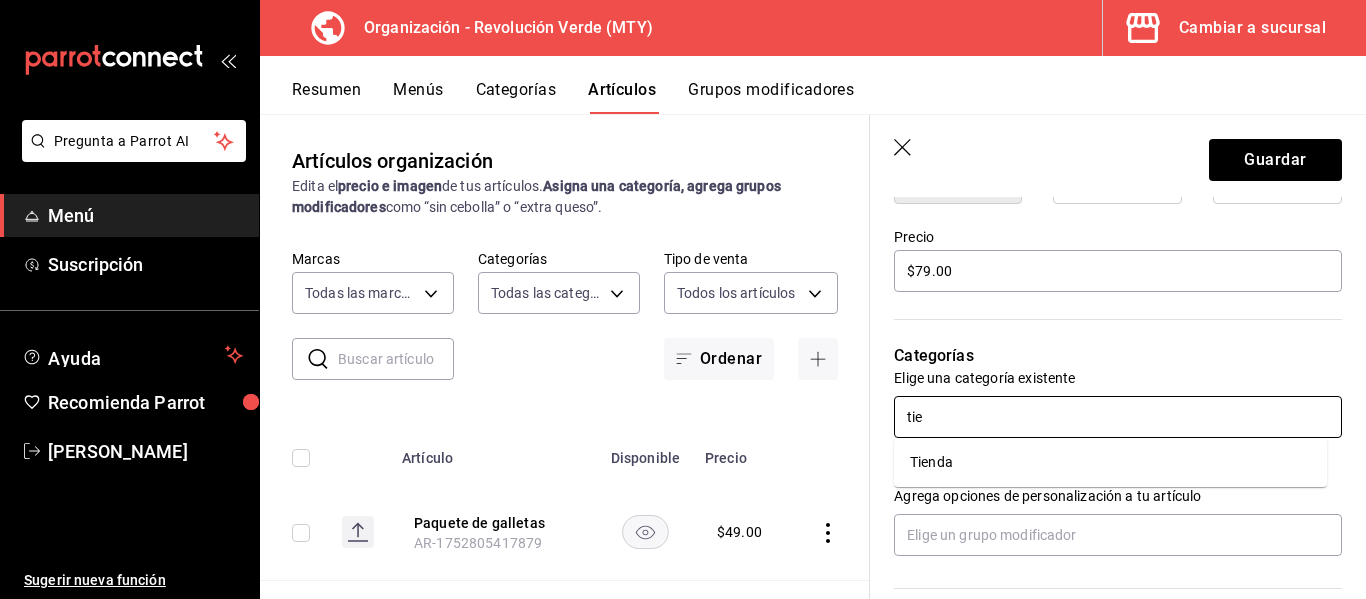 type on "tien" 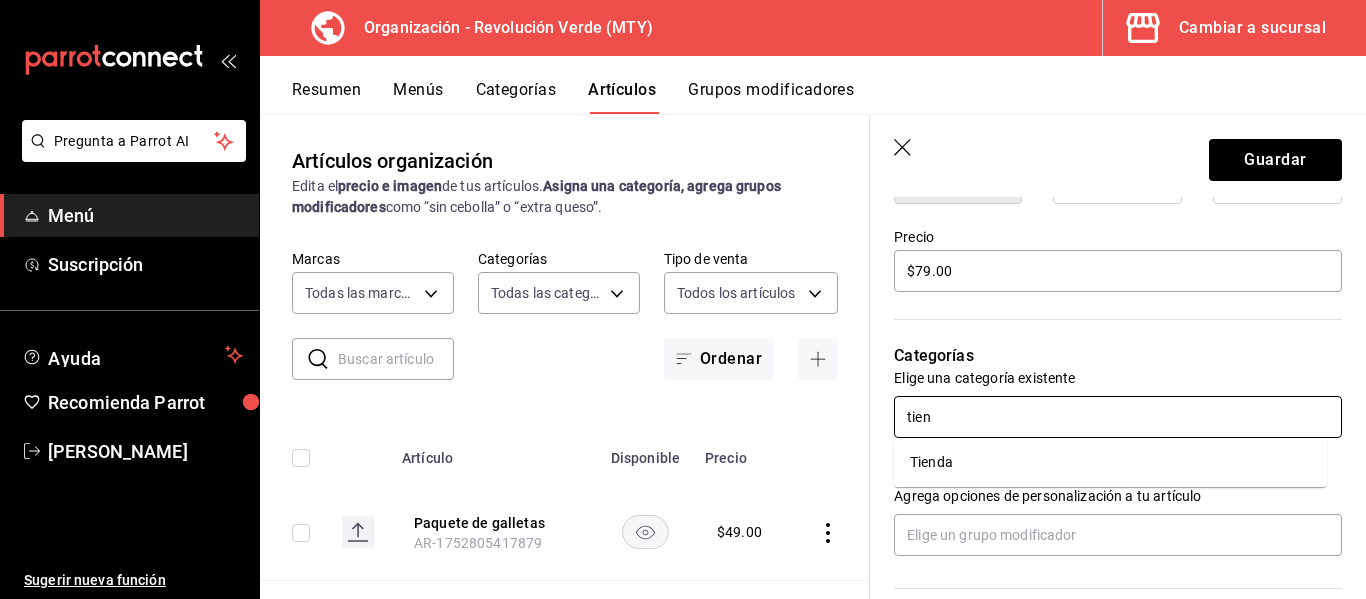 click on "Tienda" at bounding box center (1110, 462) 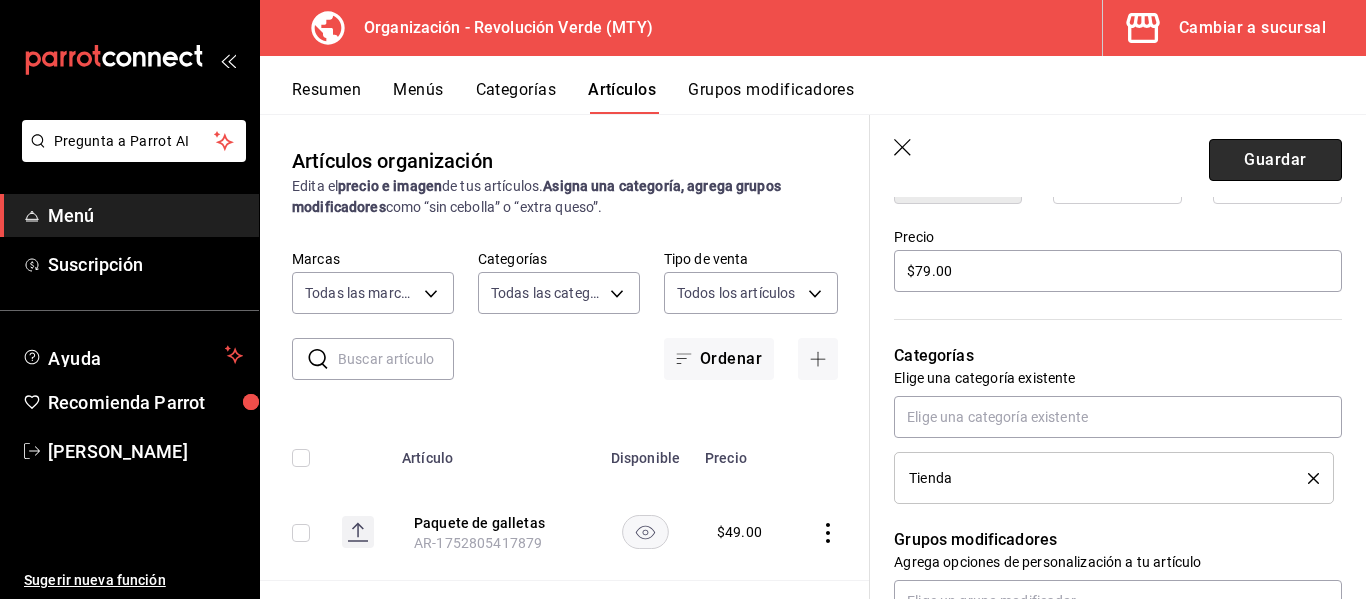 click on "Guardar" at bounding box center [1275, 160] 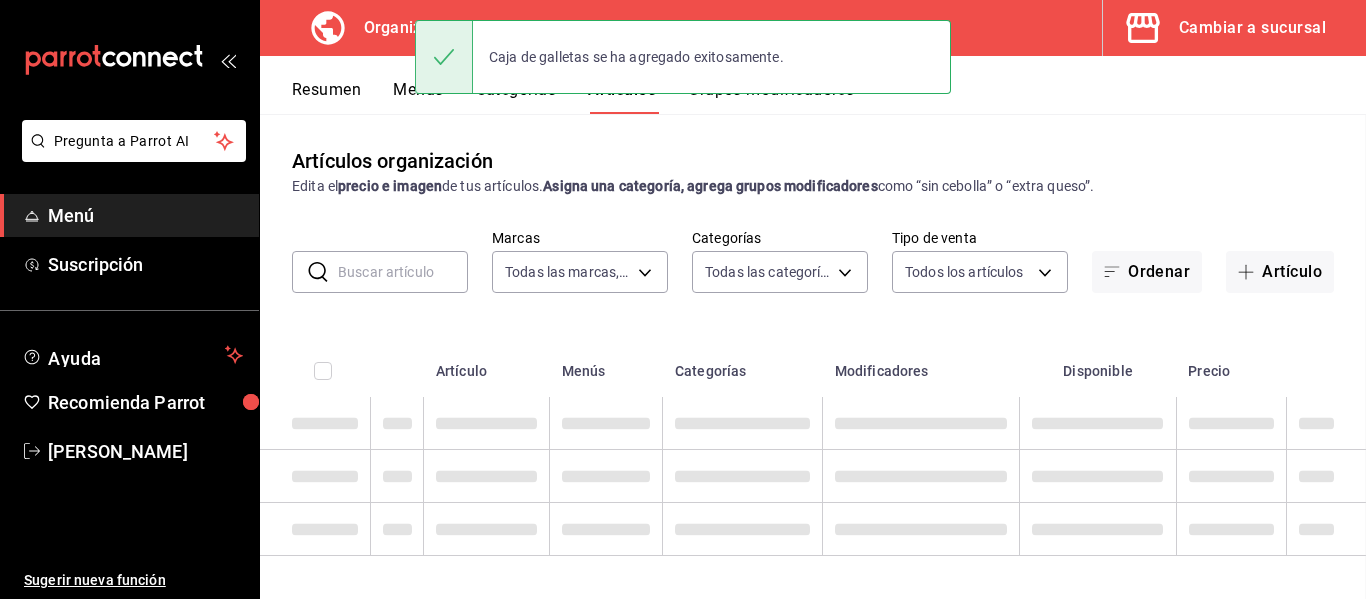 scroll, scrollTop: 0, scrollLeft: 0, axis: both 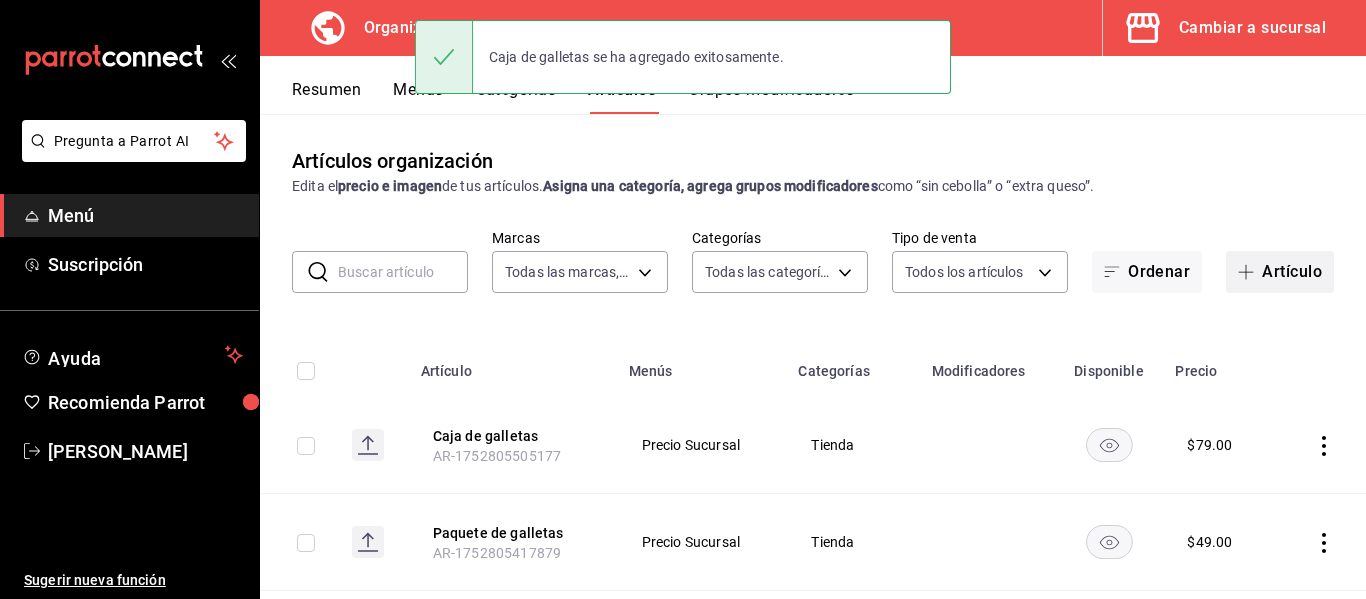 click on "Artículo" at bounding box center [1280, 272] 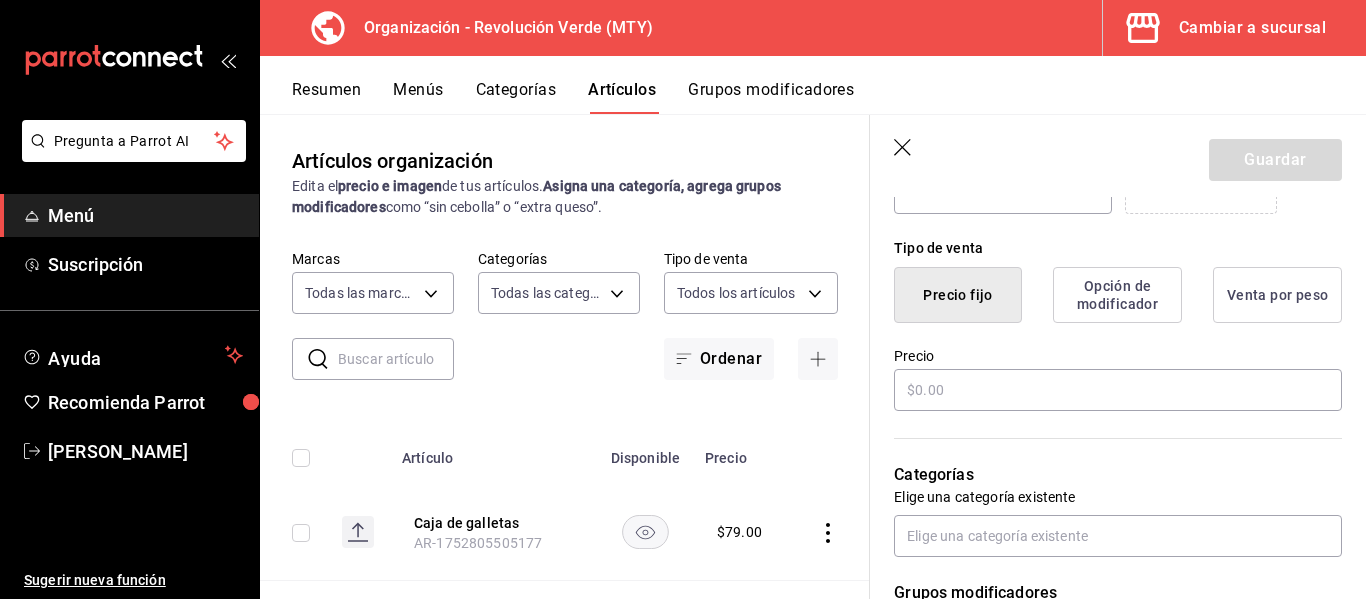 scroll, scrollTop: 467, scrollLeft: 0, axis: vertical 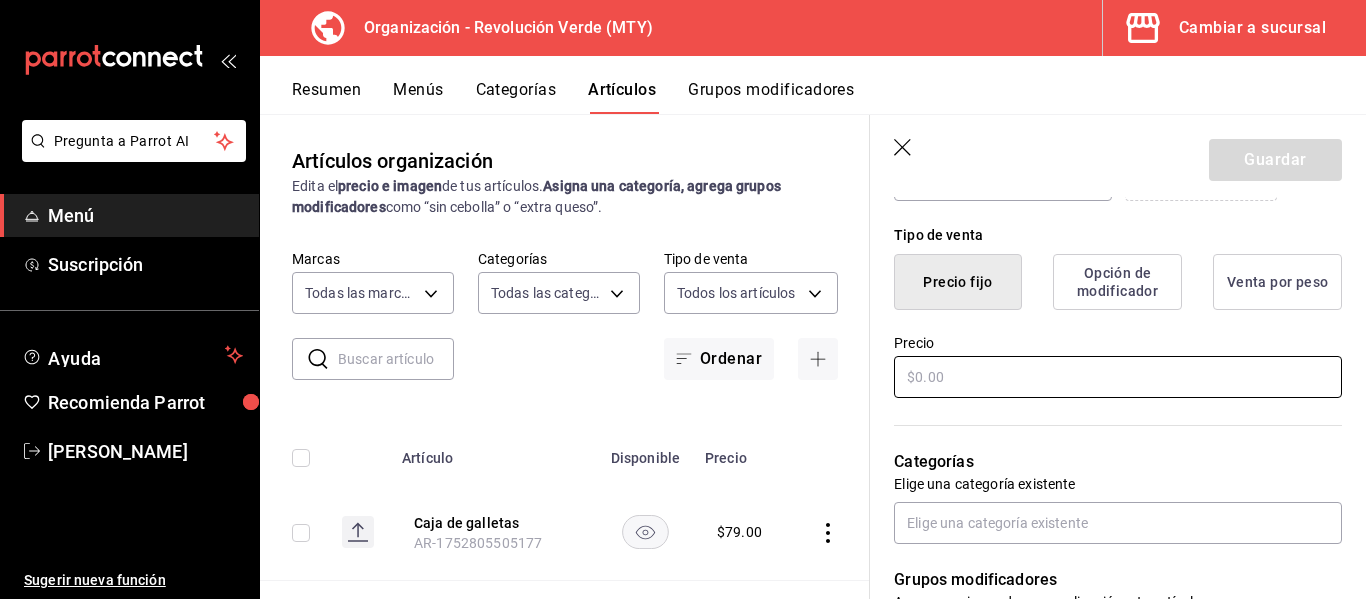 type on "Caja de empanadas" 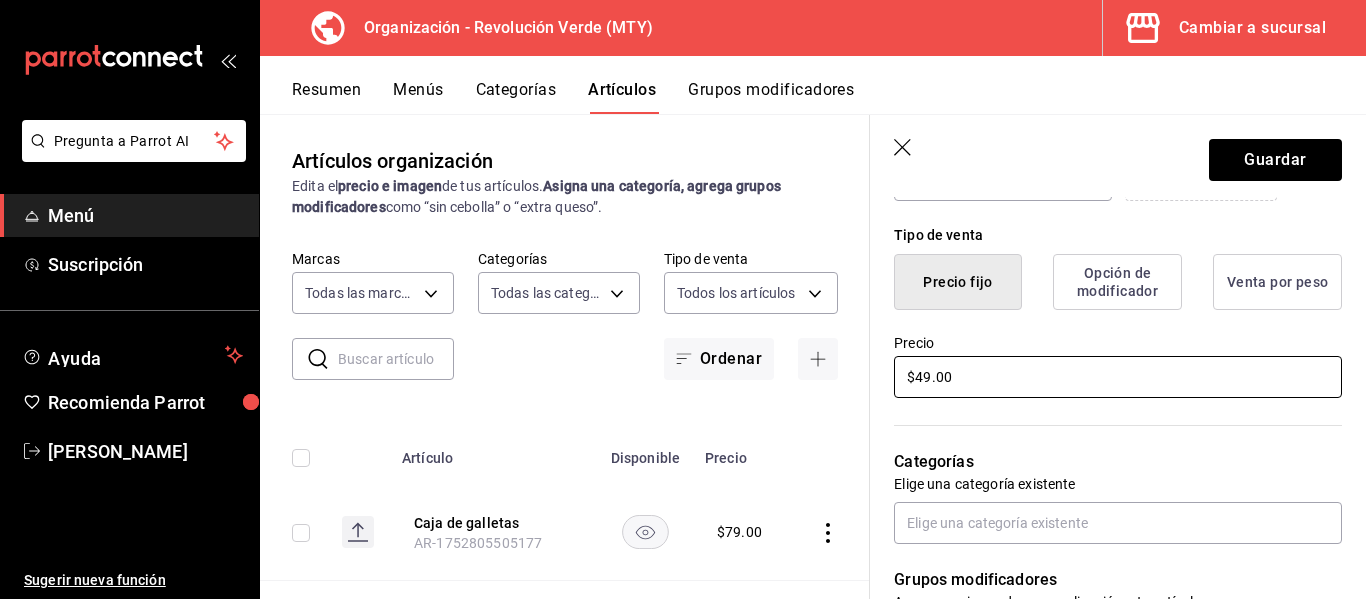 scroll, scrollTop: 613, scrollLeft: 0, axis: vertical 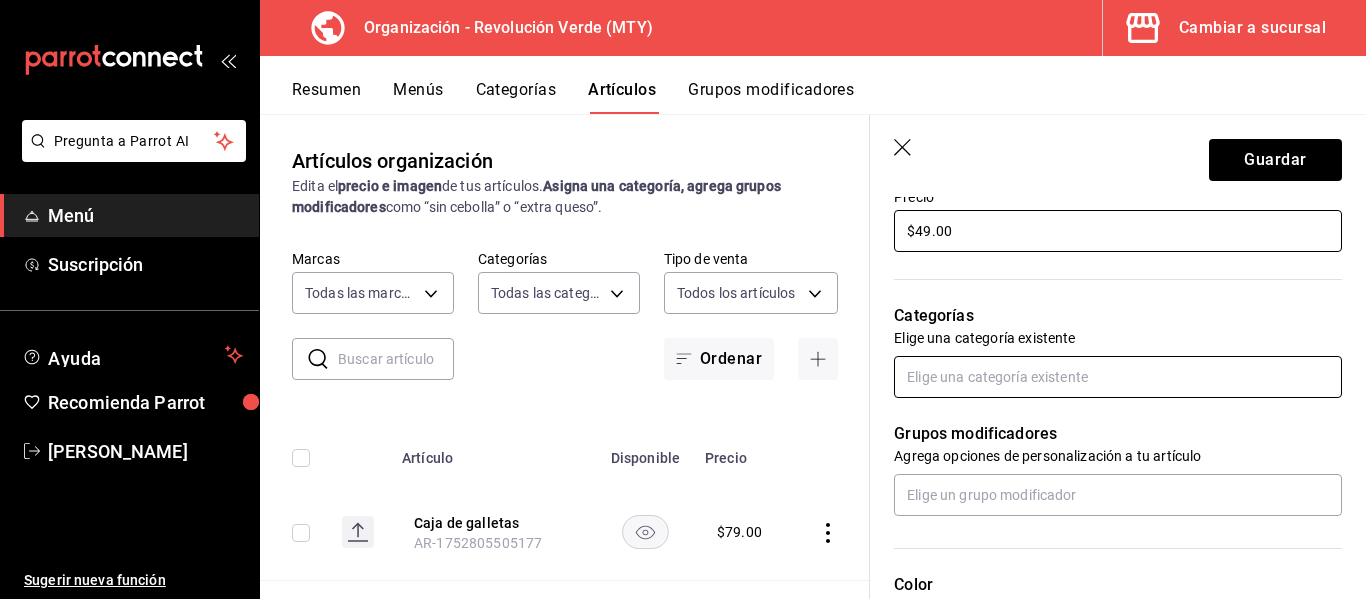type on "$49.00" 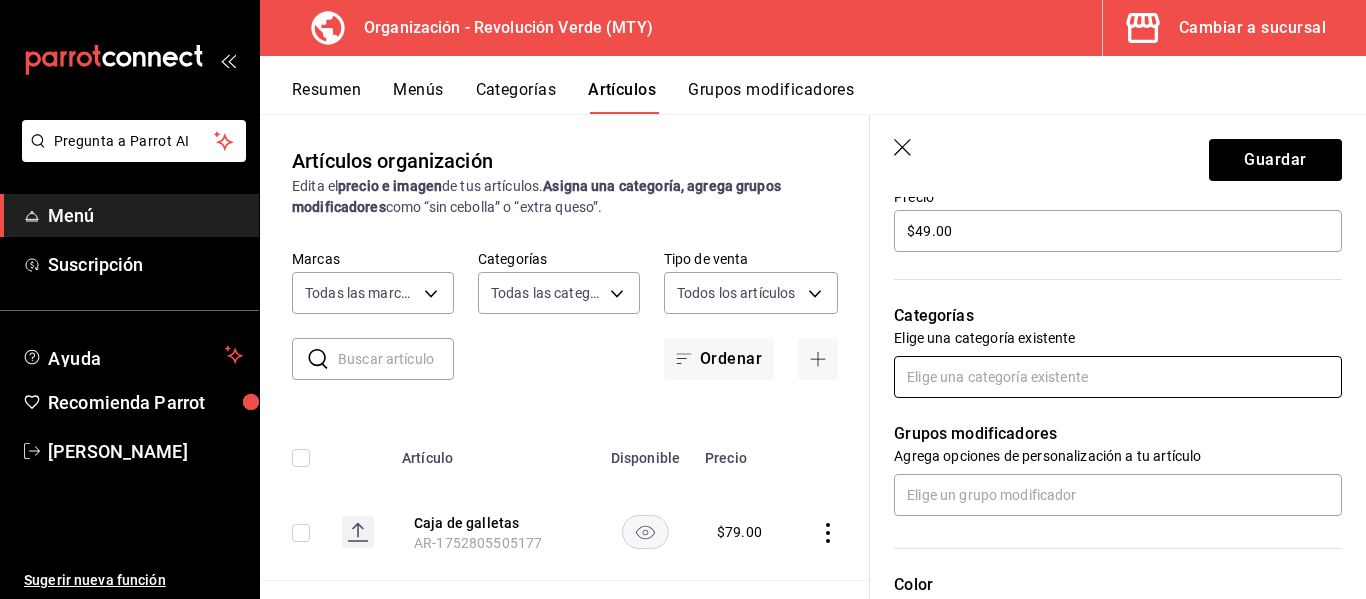 click at bounding box center (1118, 377) 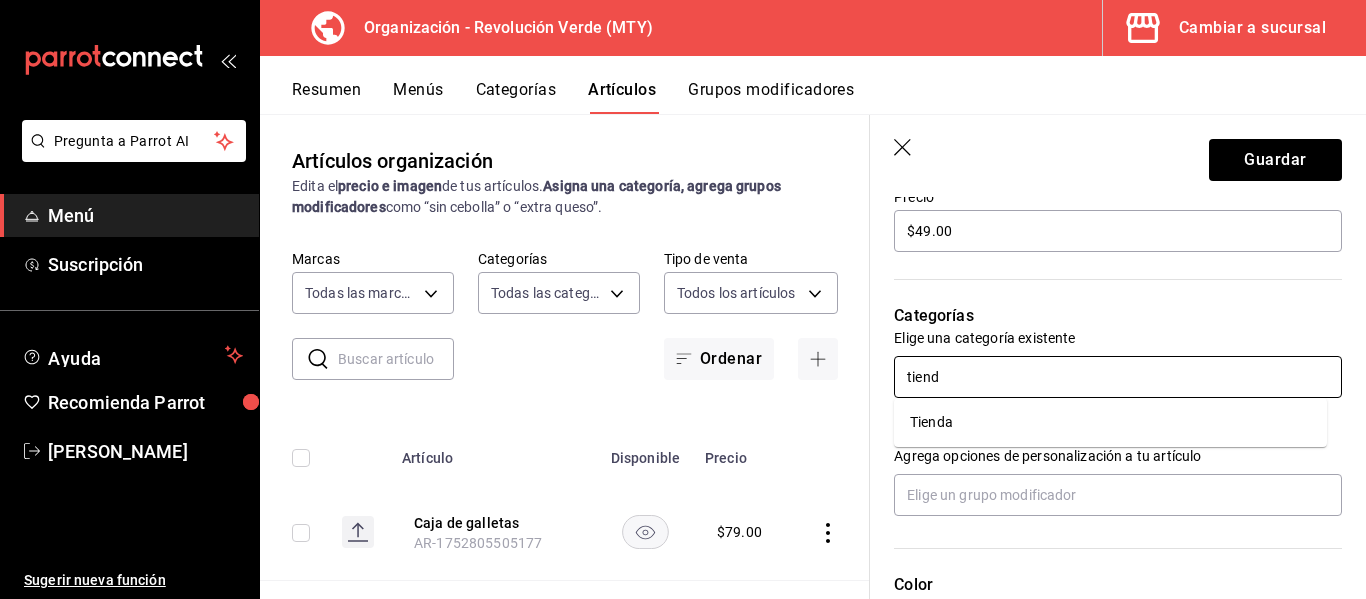 type on "tienda" 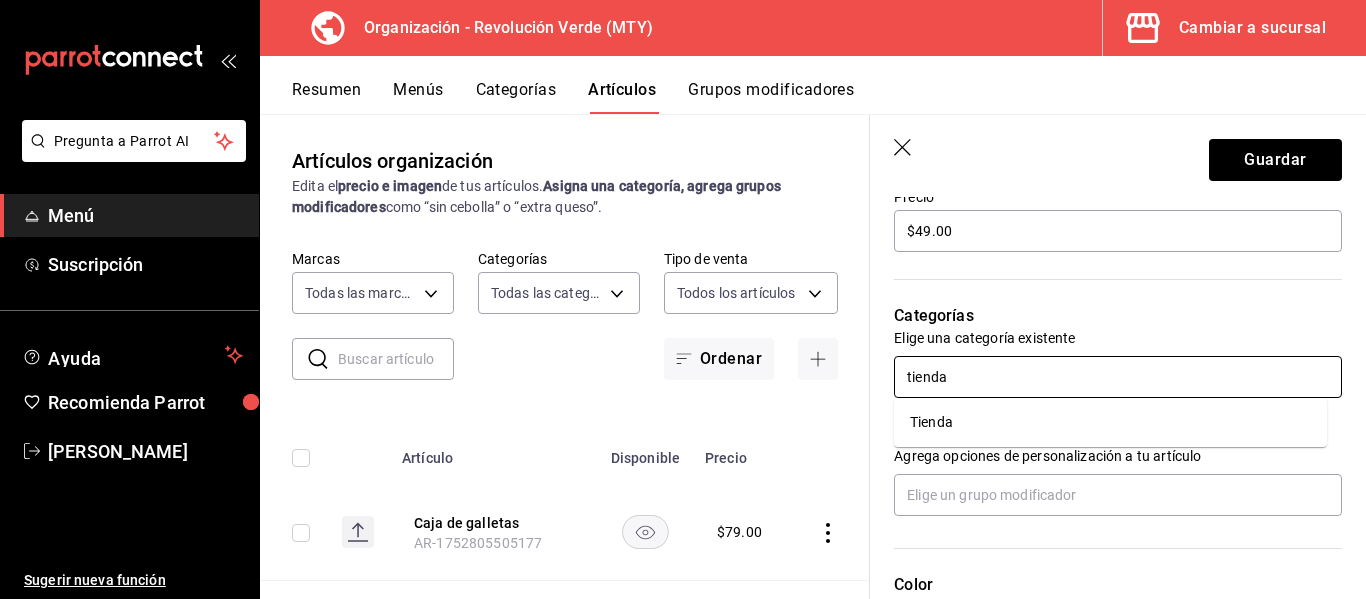 click on "Tienda" at bounding box center (1110, 422) 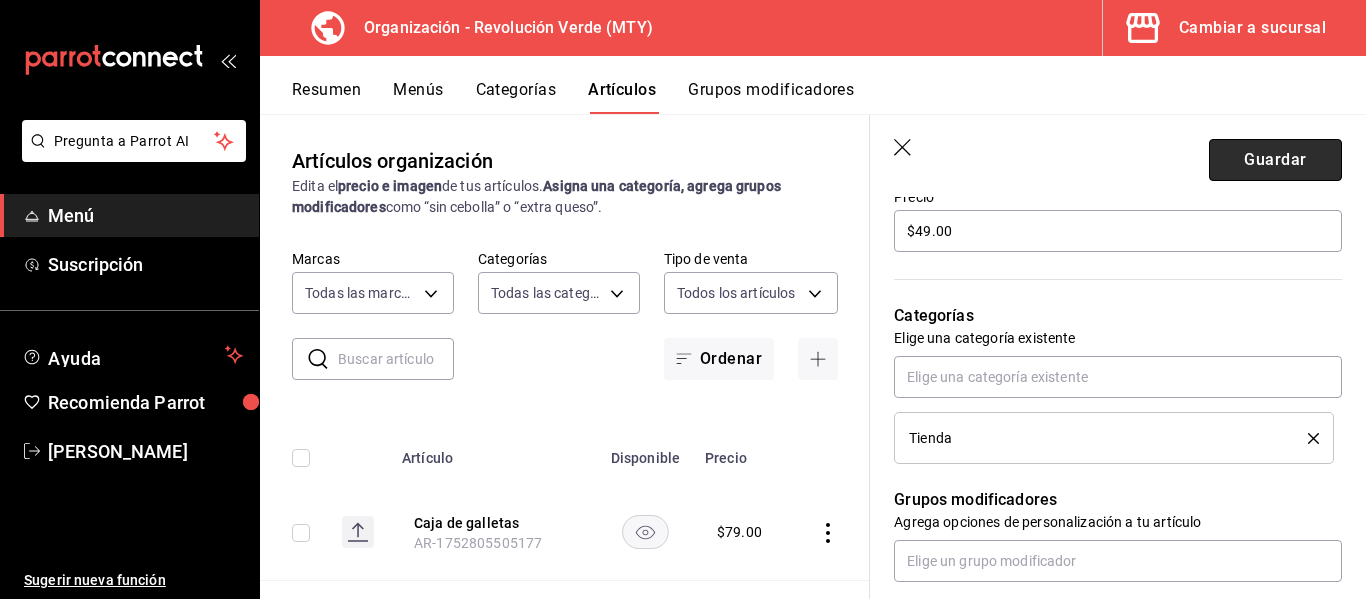 click on "Guardar" at bounding box center [1275, 160] 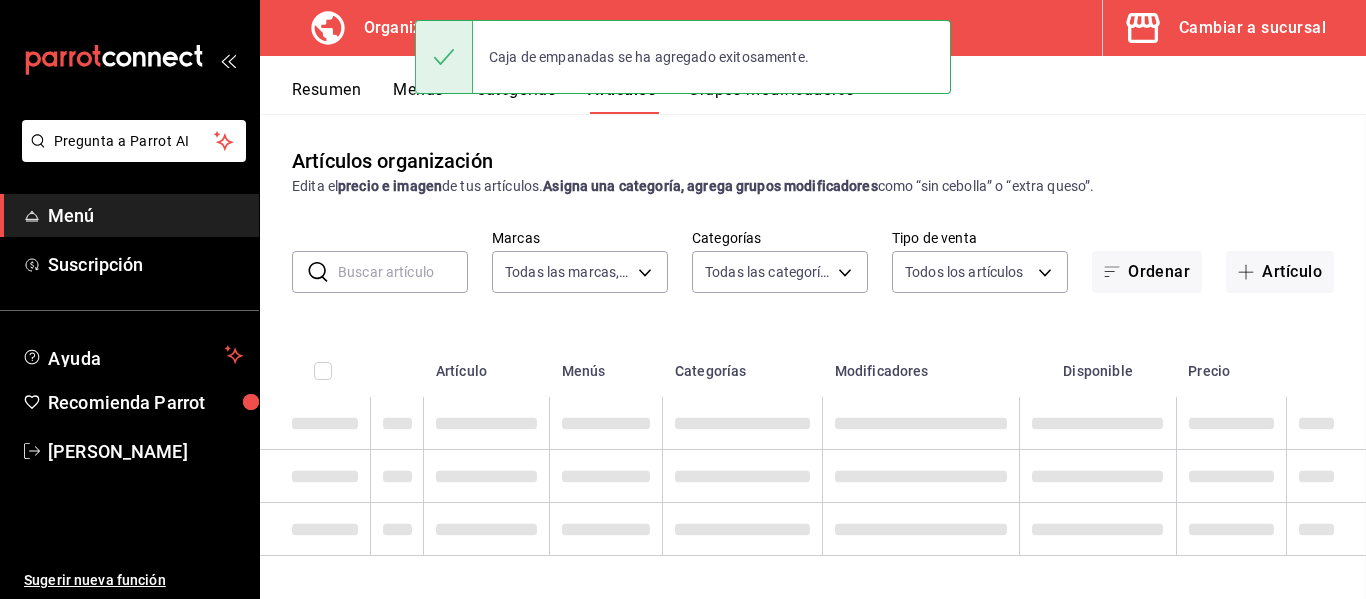 scroll, scrollTop: 0, scrollLeft: 0, axis: both 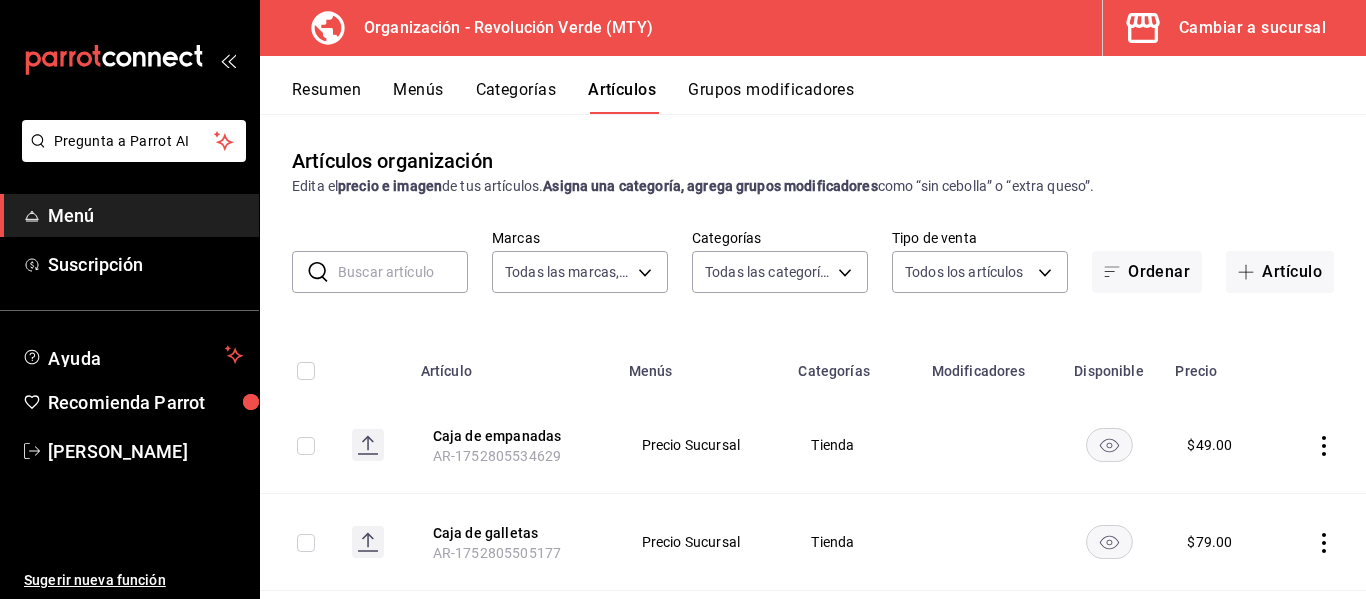click on "Menús" at bounding box center (418, 97) 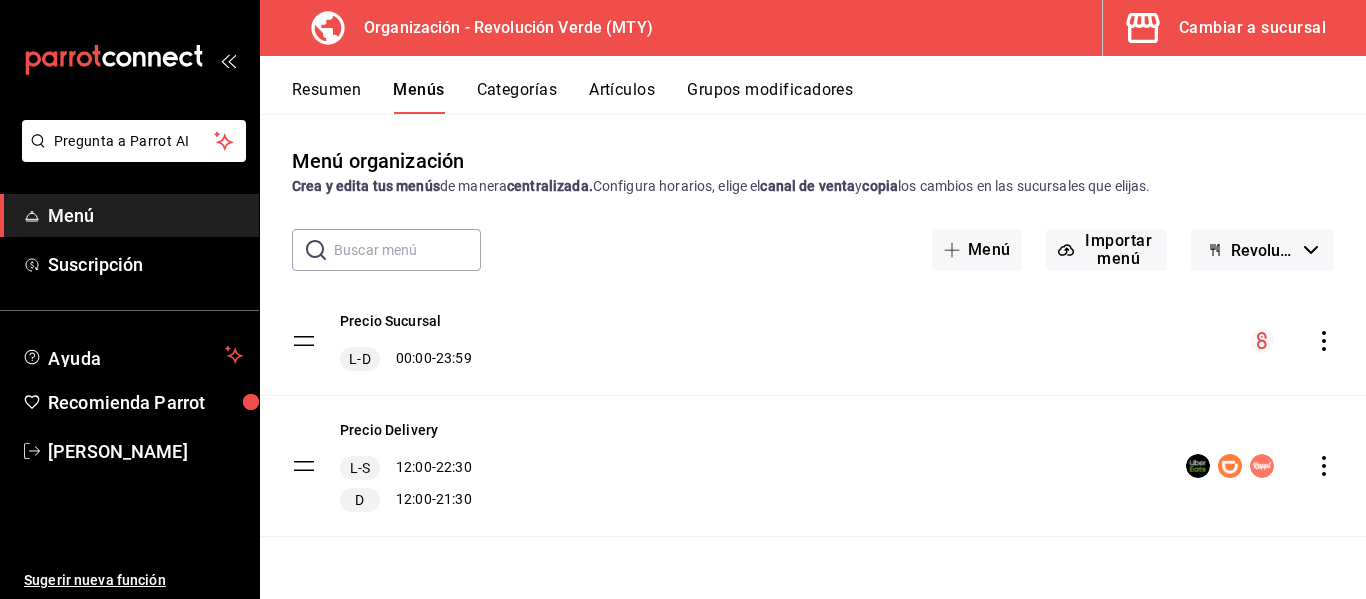 drag, startPoint x: 1365, startPoint y: 206, endPoint x: 1365, endPoint y: 224, distance: 18 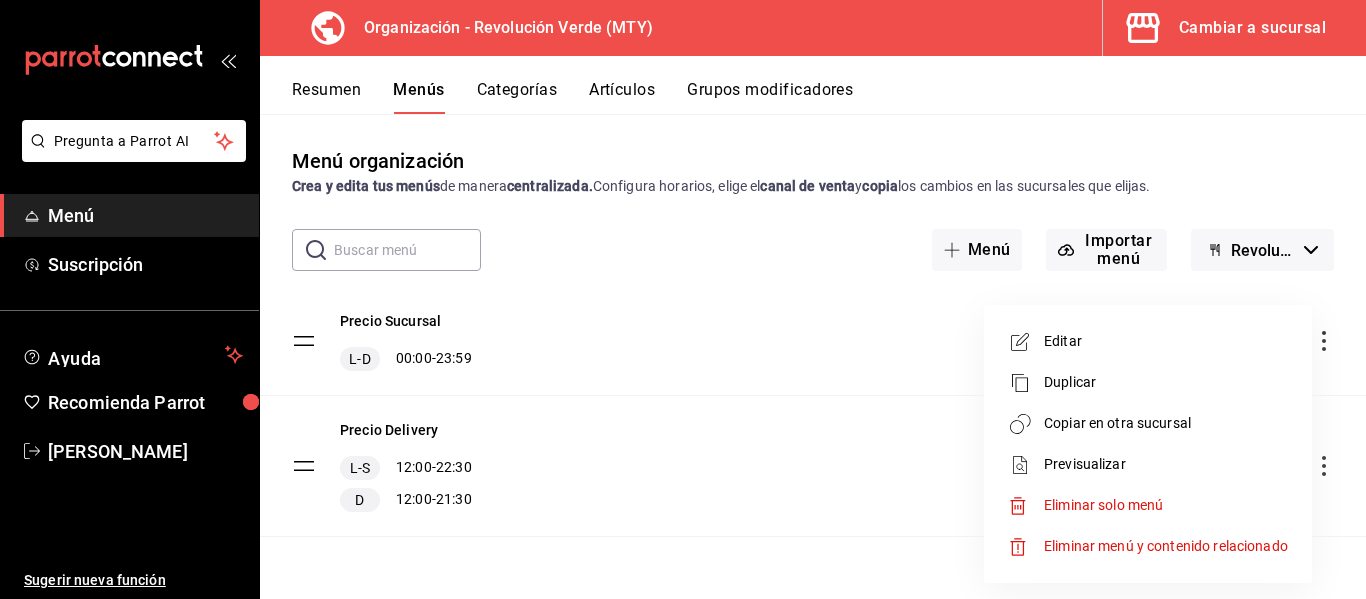 click on "Copiar en otra sucursal" at bounding box center (1148, 423) 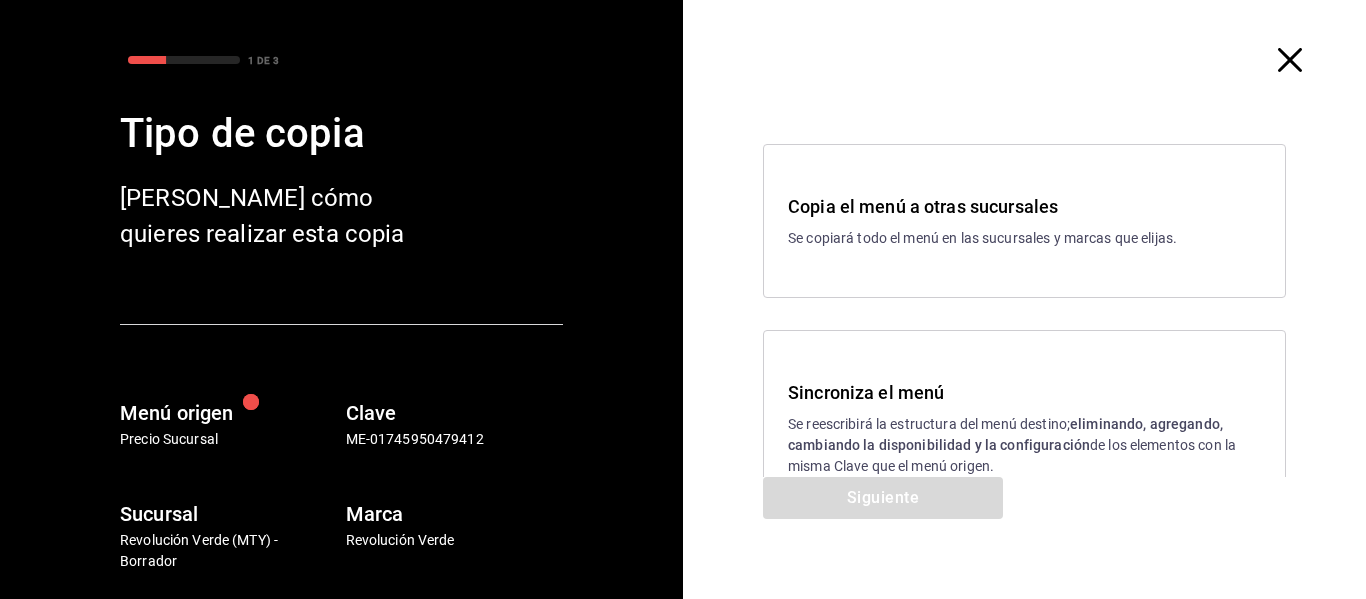 click on "Sincroniza el menú" at bounding box center [1024, 392] 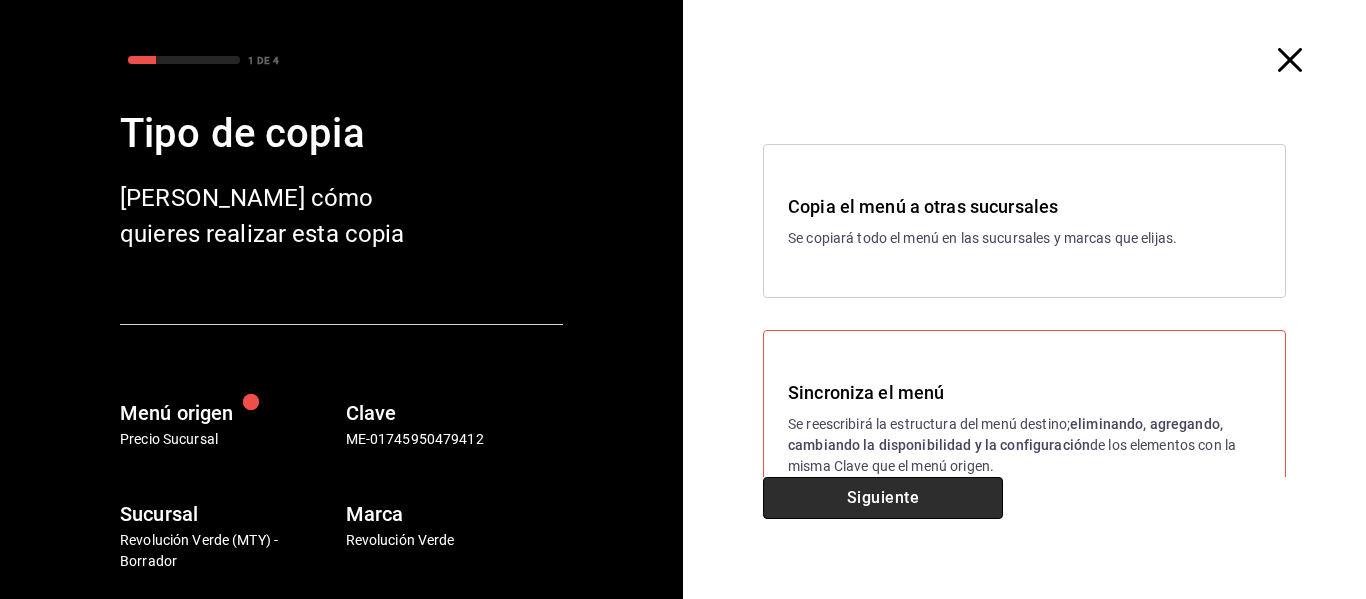 click on "Siguiente" at bounding box center (883, 498) 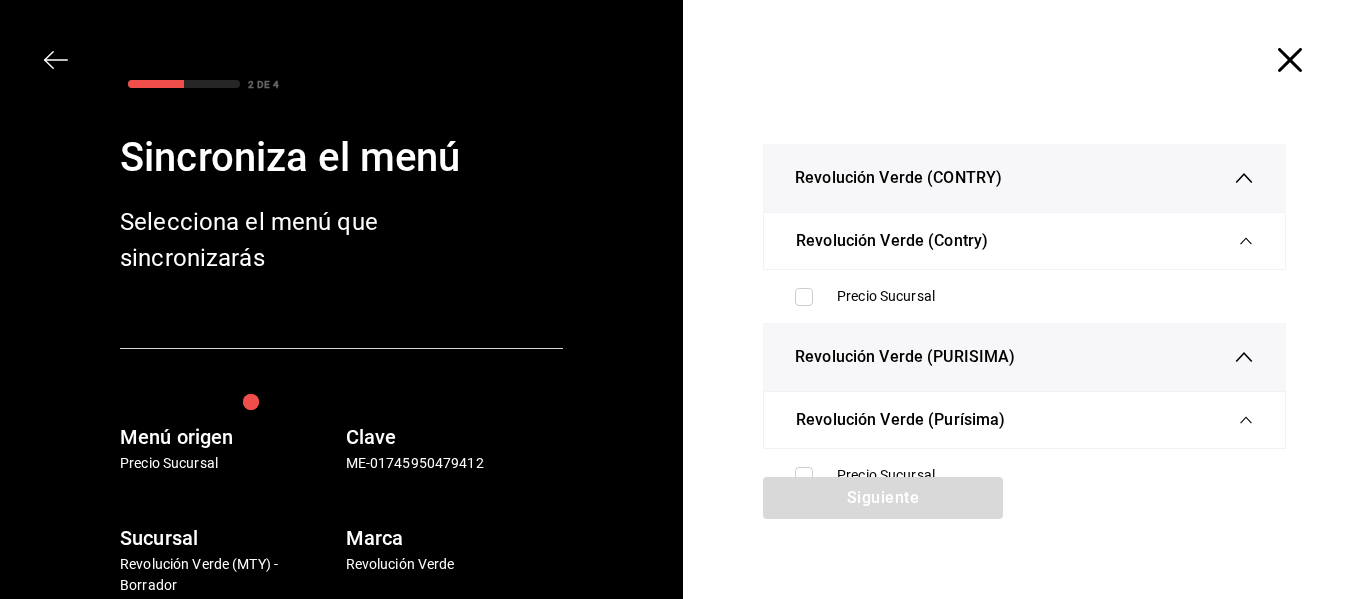 click on "Precio Sucursal" at bounding box center [1024, 296] 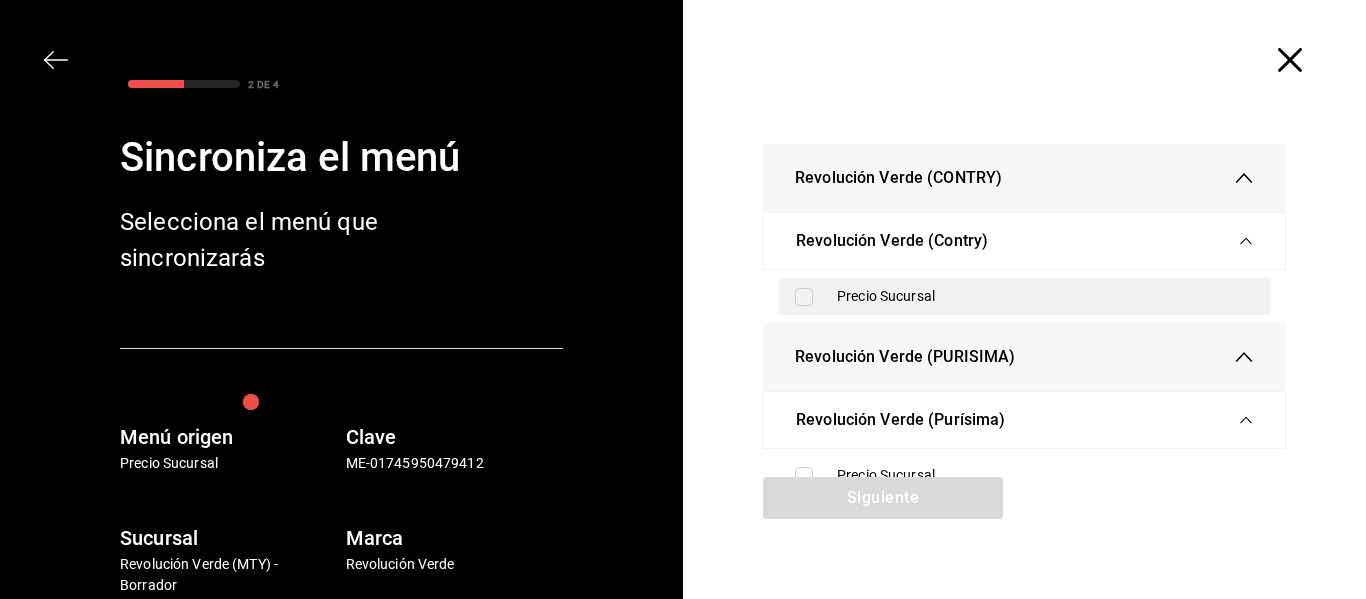 click on "Precio Sucursal" at bounding box center (1024, 296) 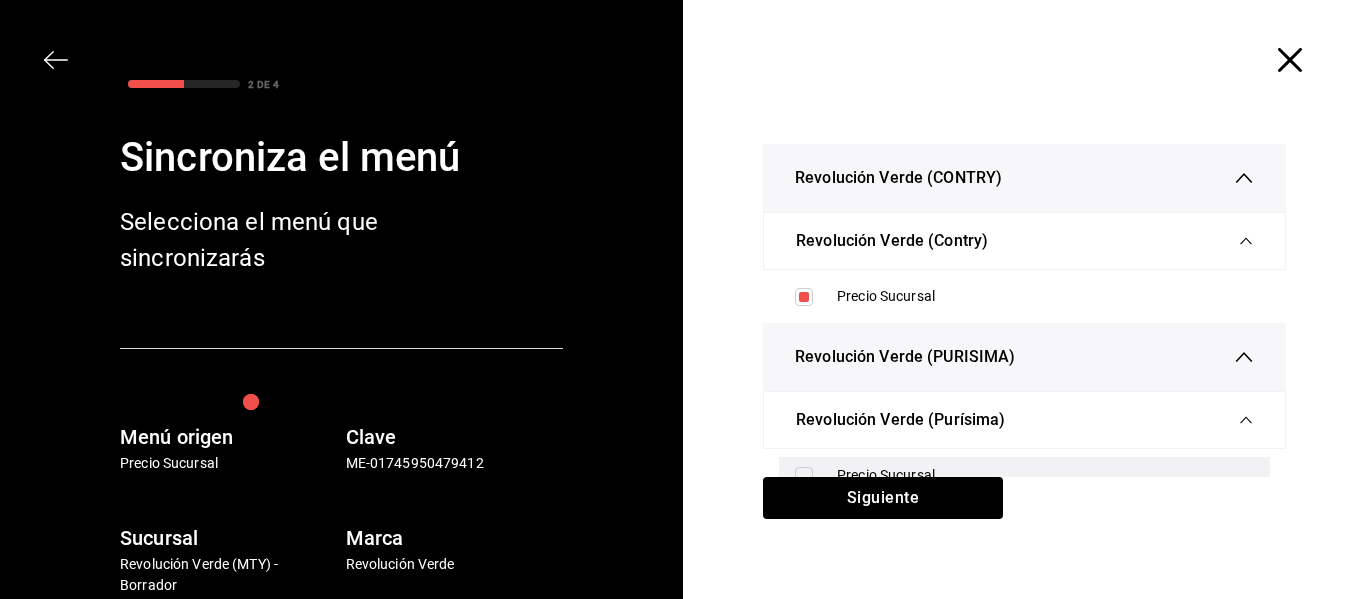 click on "Precio Sucursal" at bounding box center (1024, 475) 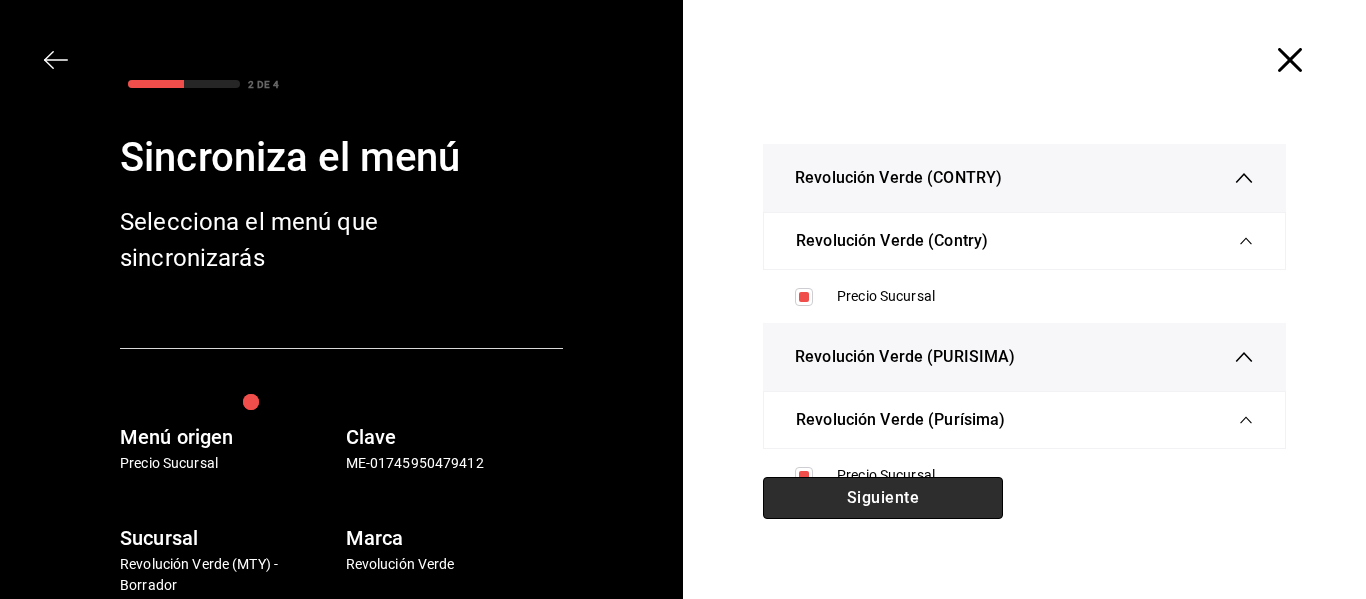 click on "Siguiente" at bounding box center [883, 498] 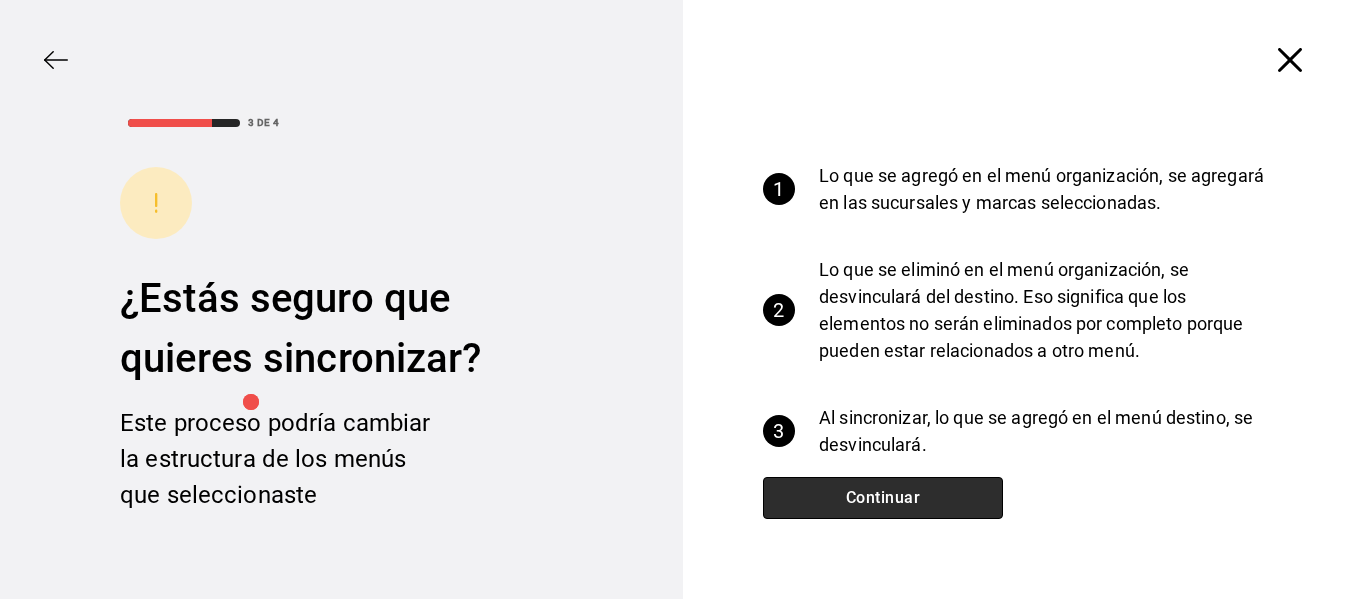click on "Continuar" at bounding box center [883, 498] 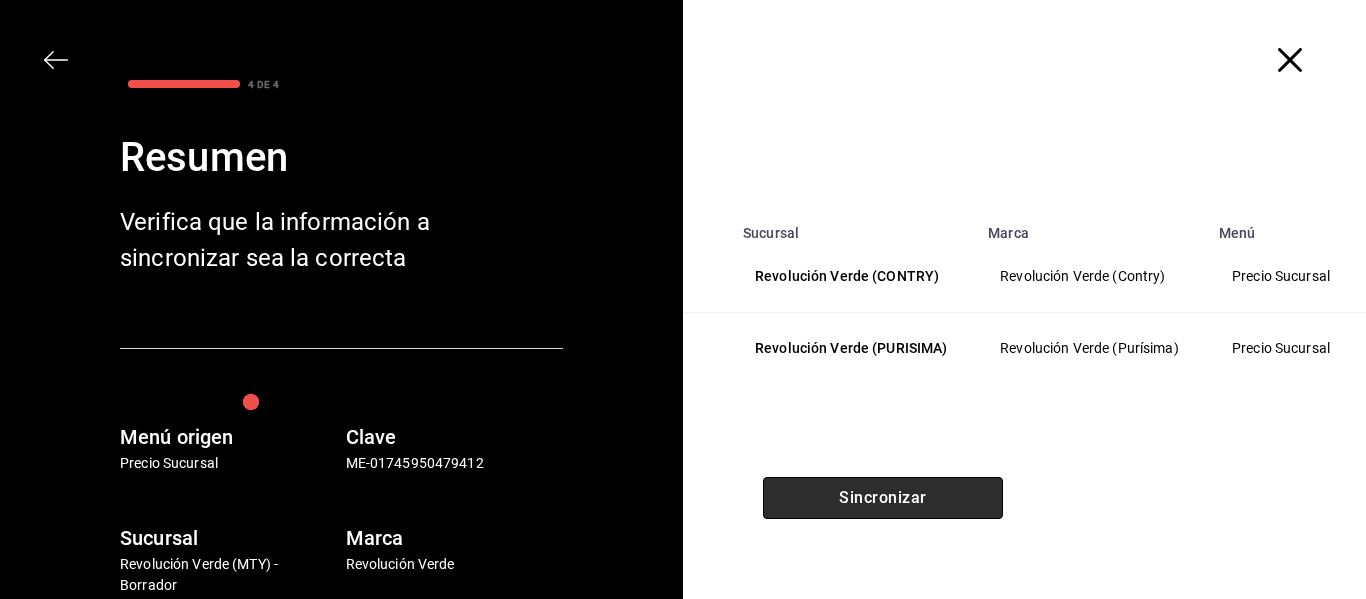 click on "Sincronizar" at bounding box center (883, 498) 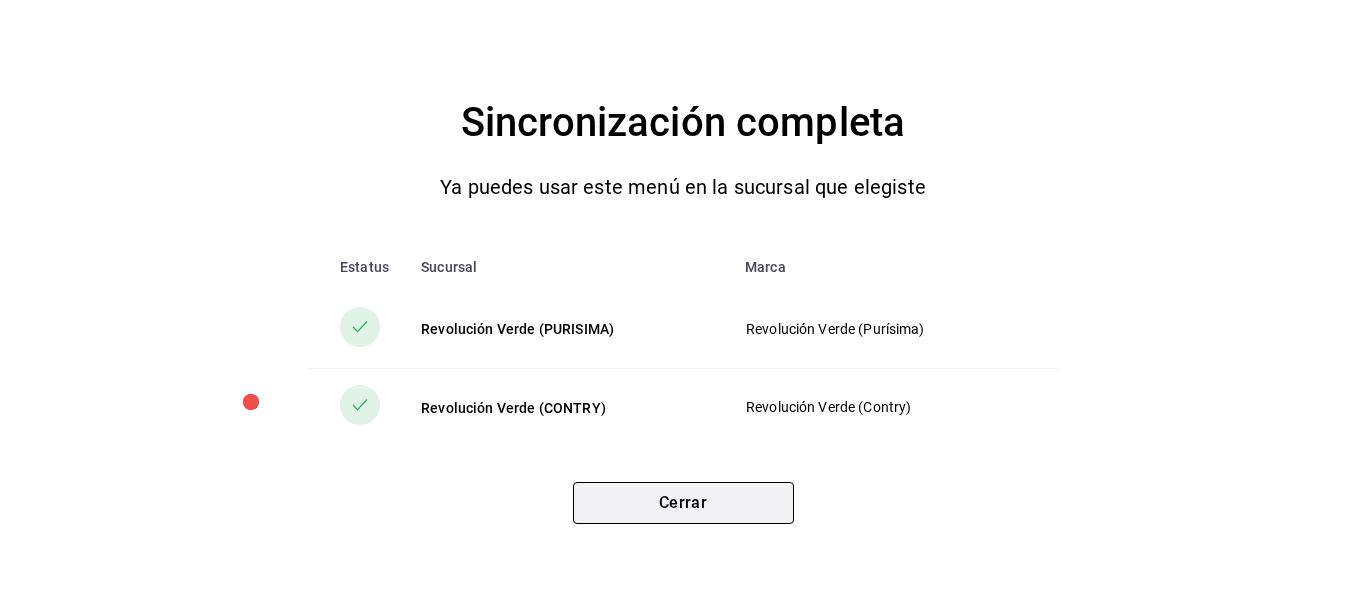 click on "Cerrar" at bounding box center [683, 503] 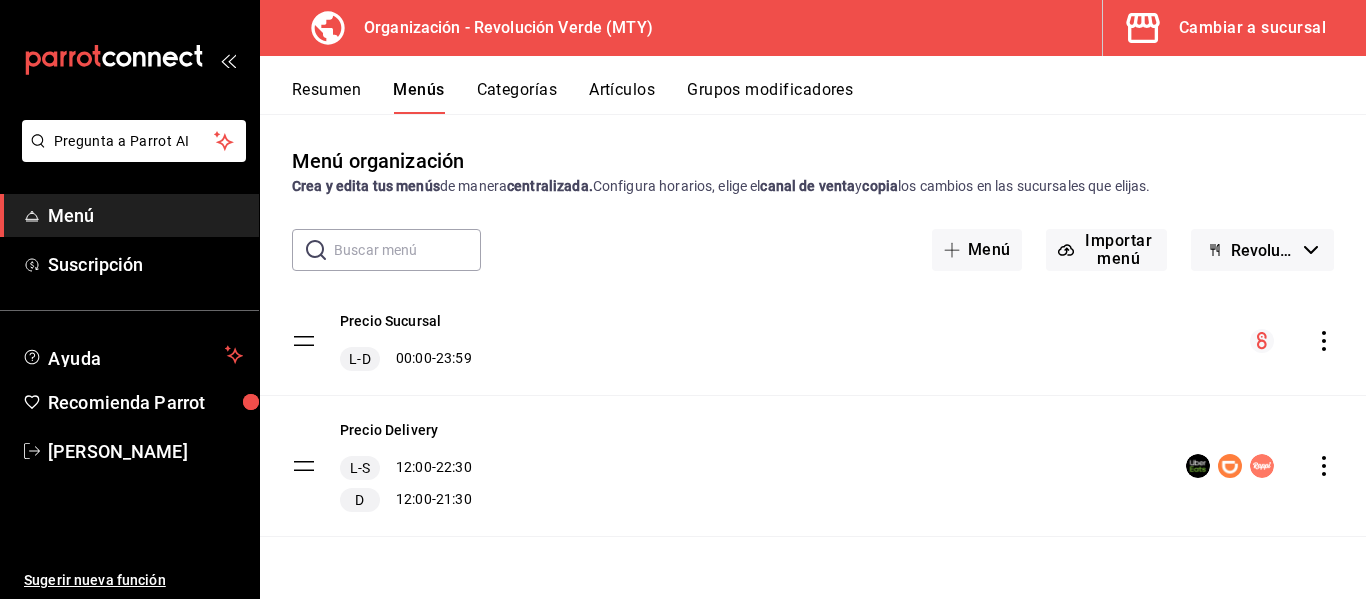 click on "Menú organización Crea y edita tus menús  de manera  centralizada.  Configura horarios, elige el  canal de venta  y  copia  los cambios en las sucursales que elijas." at bounding box center [813, 171] 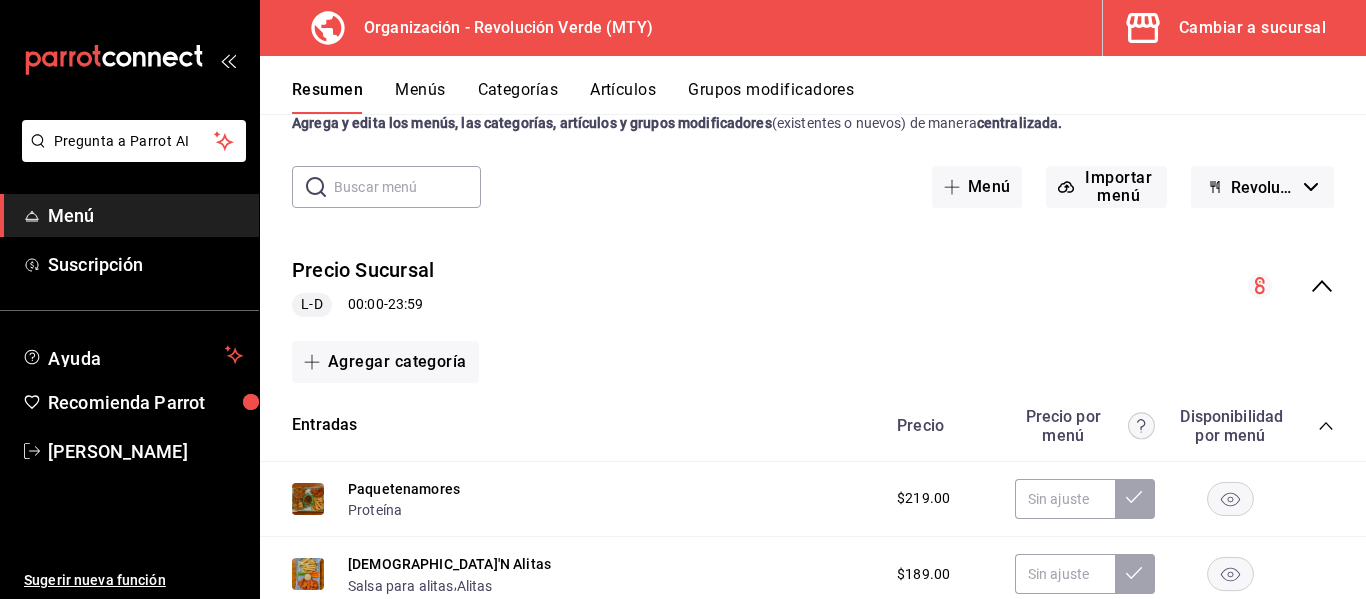 scroll, scrollTop: 99, scrollLeft: 0, axis: vertical 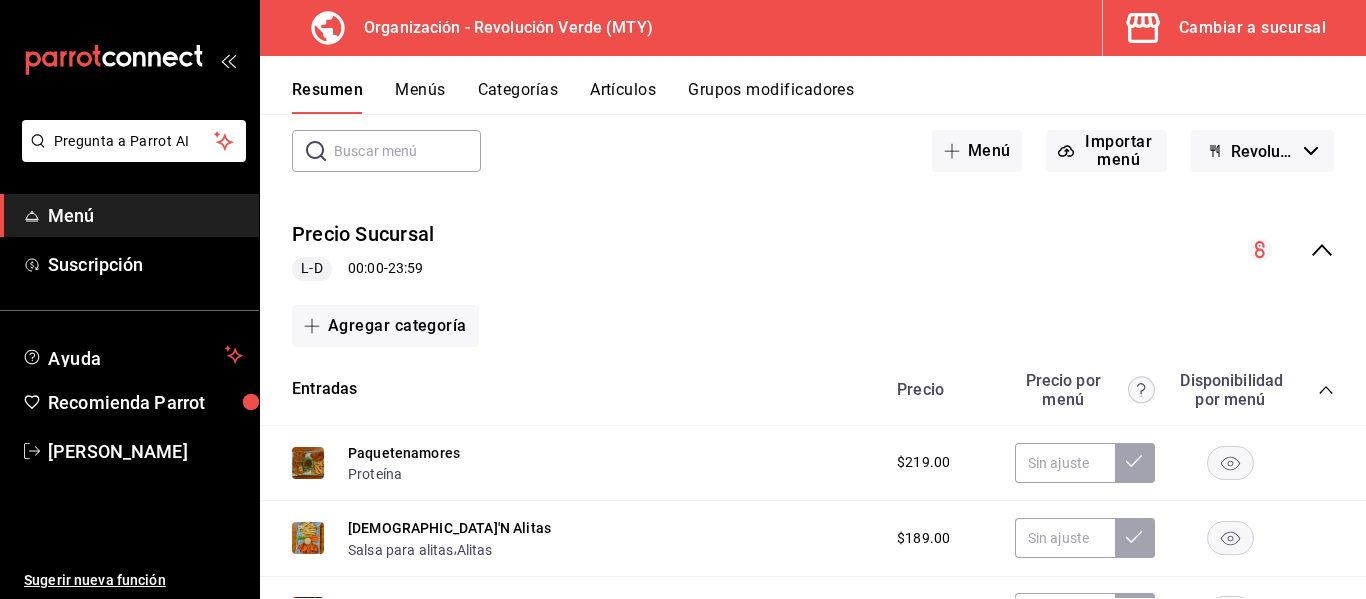click on "Cambiar a sucursal" at bounding box center (1252, 28) 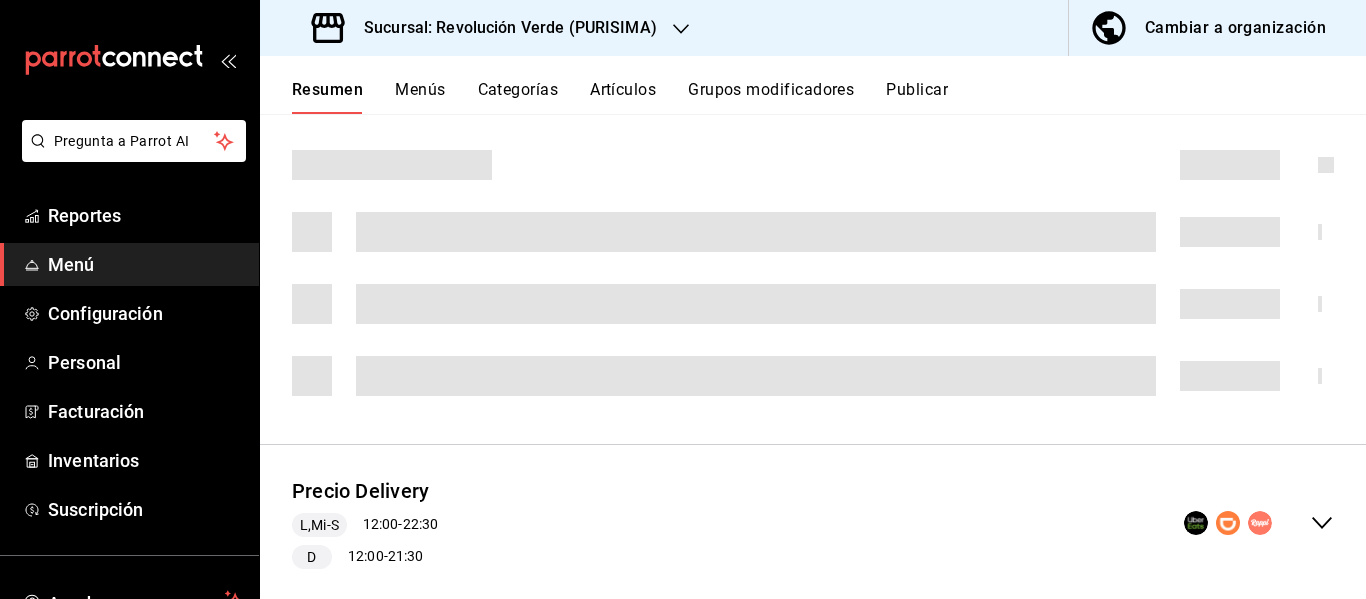 scroll, scrollTop: 544, scrollLeft: 0, axis: vertical 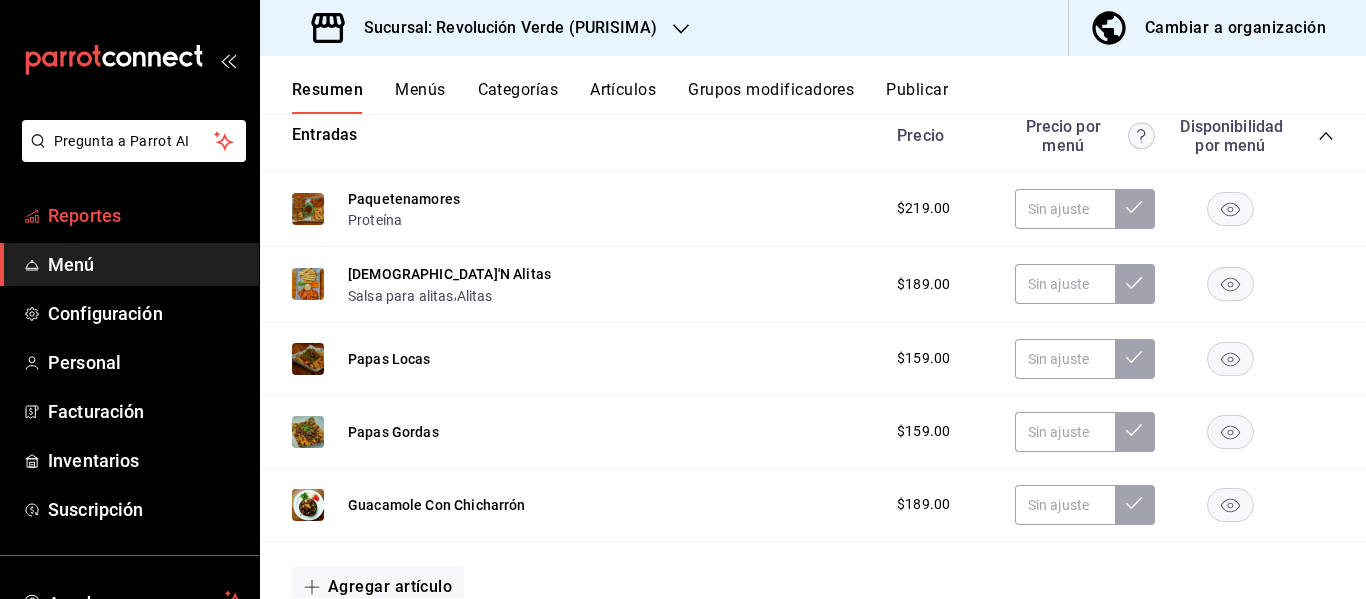 click on "Reportes" at bounding box center (145, 215) 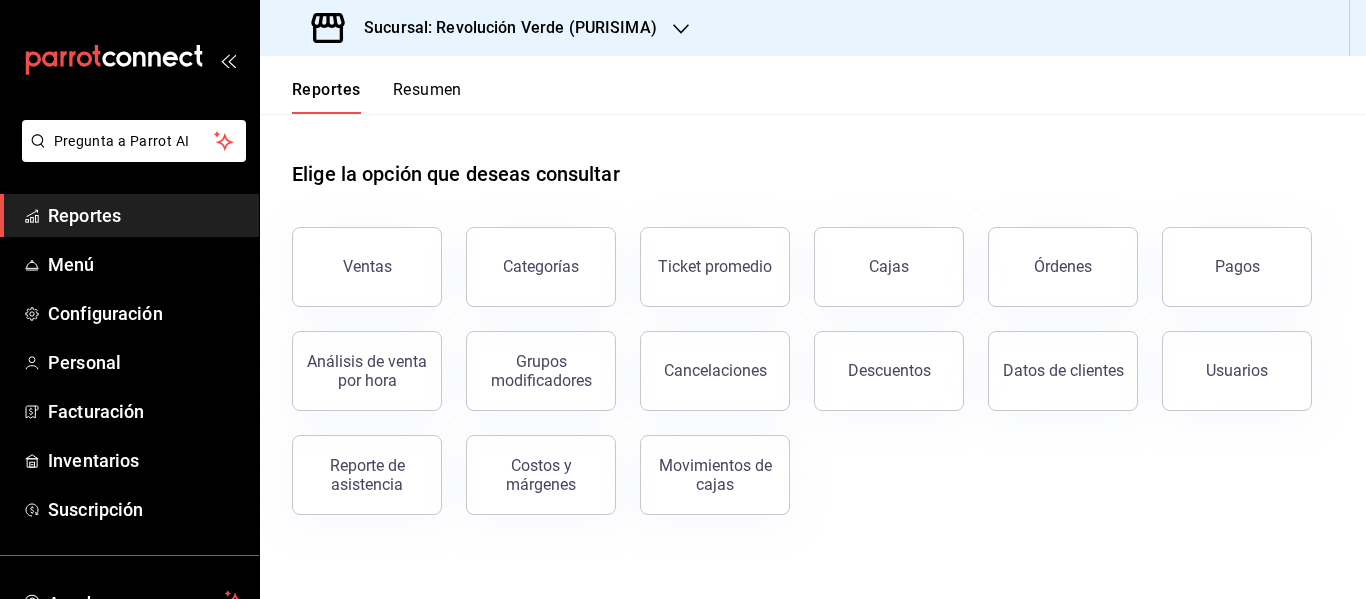 click on "Reportes" at bounding box center [145, 215] 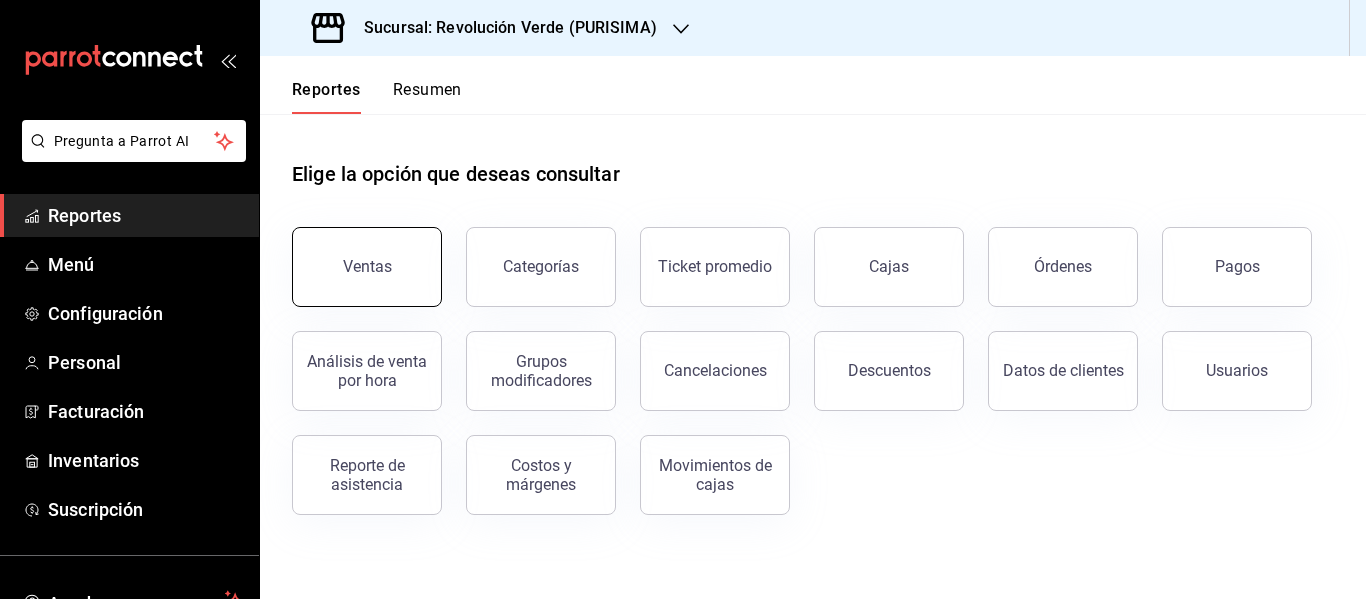 click on "Ventas" at bounding box center [367, 267] 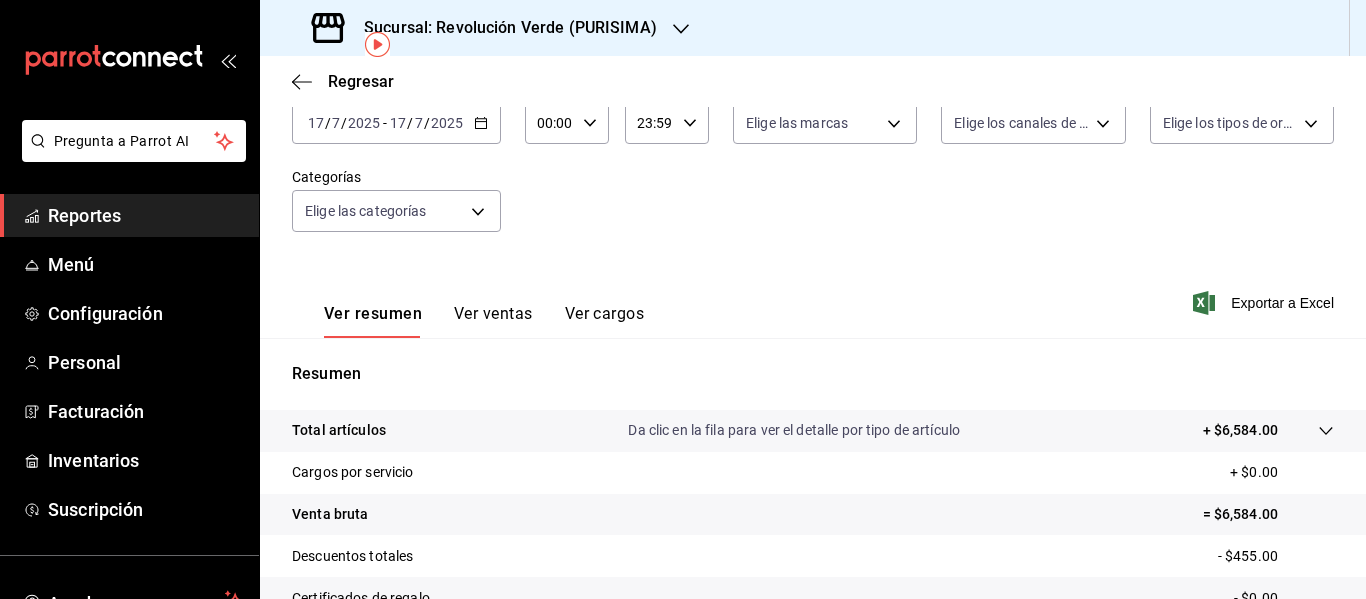 scroll, scrollTop: 0, scrollLeft: 0, axis: both 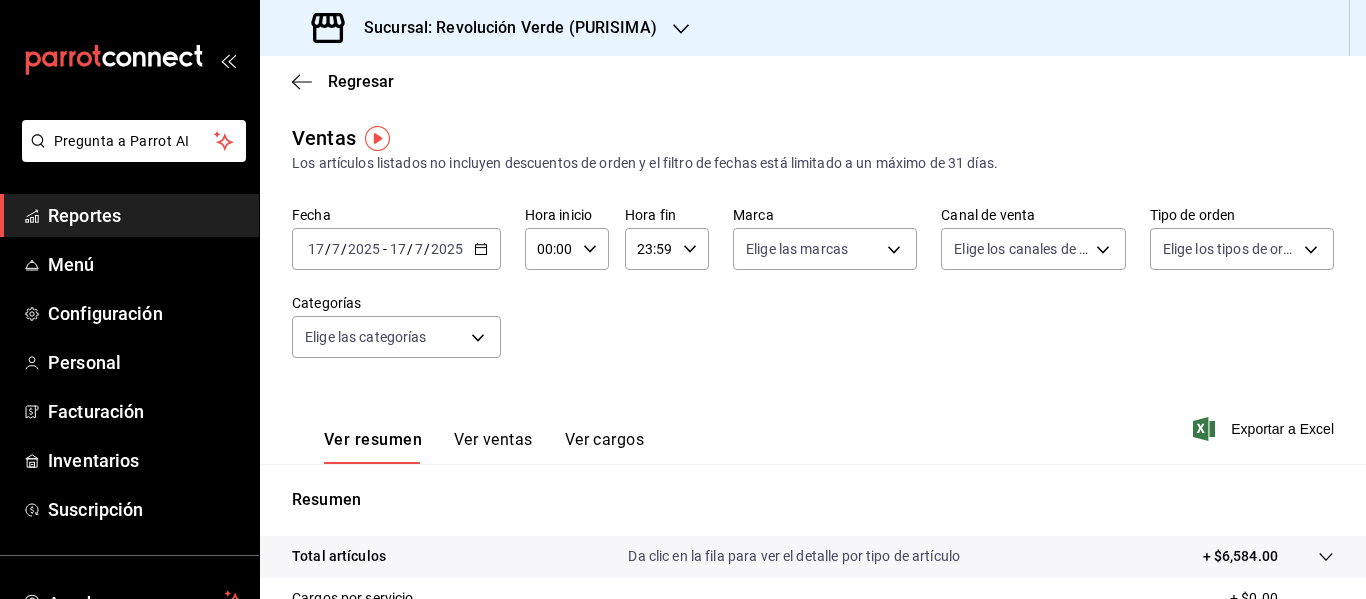 click on "Sucursal: Revolución Verde (PURISIMA)" at bounding box center [502, 28] 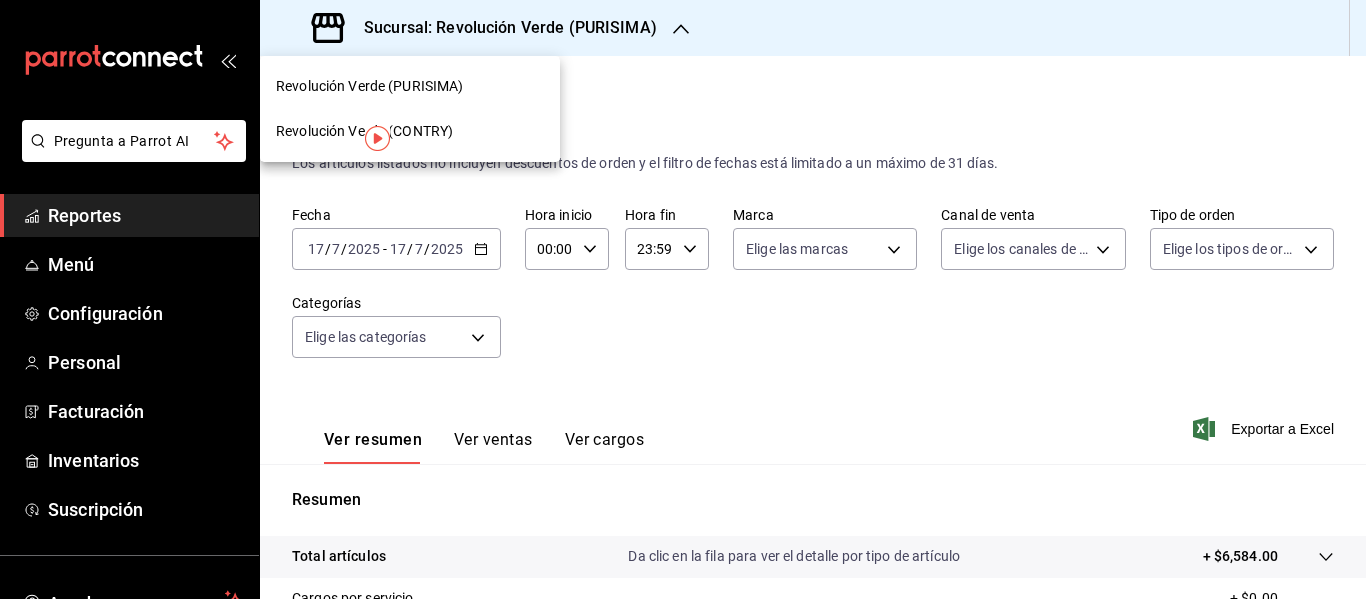 click on "Revolución Verde (CONTRY)" at bounding box center (410, 131) 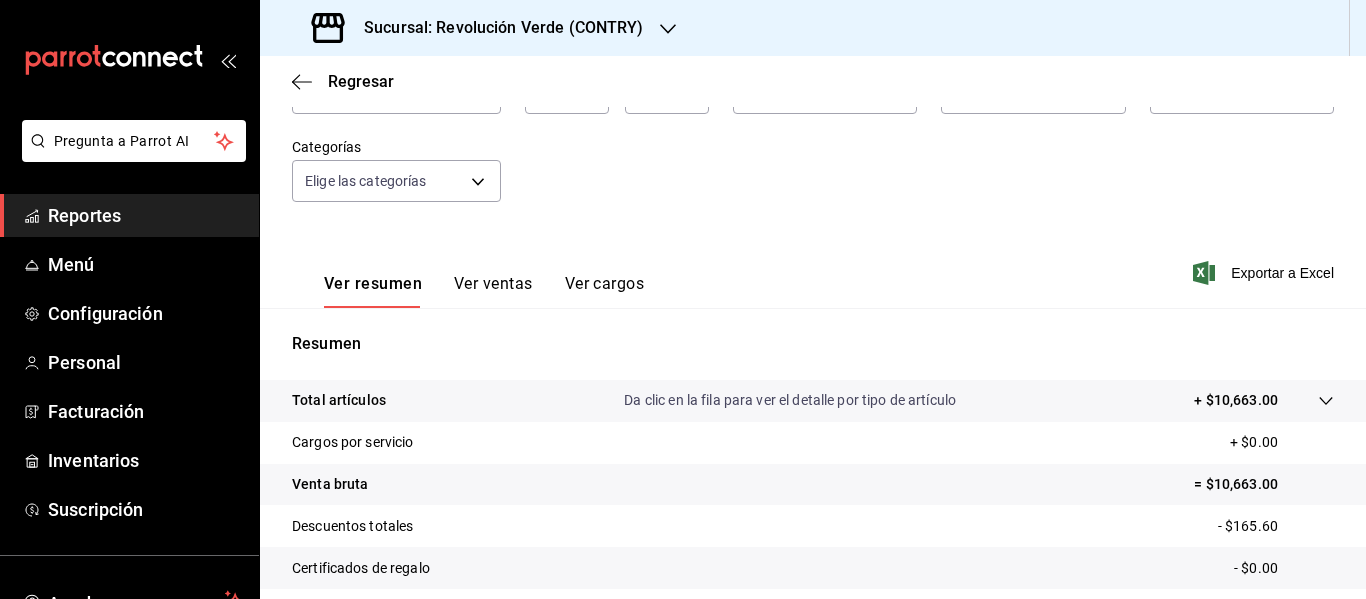 scroll, scrollTop: 151, scrollLeft: 0, axis: vertical 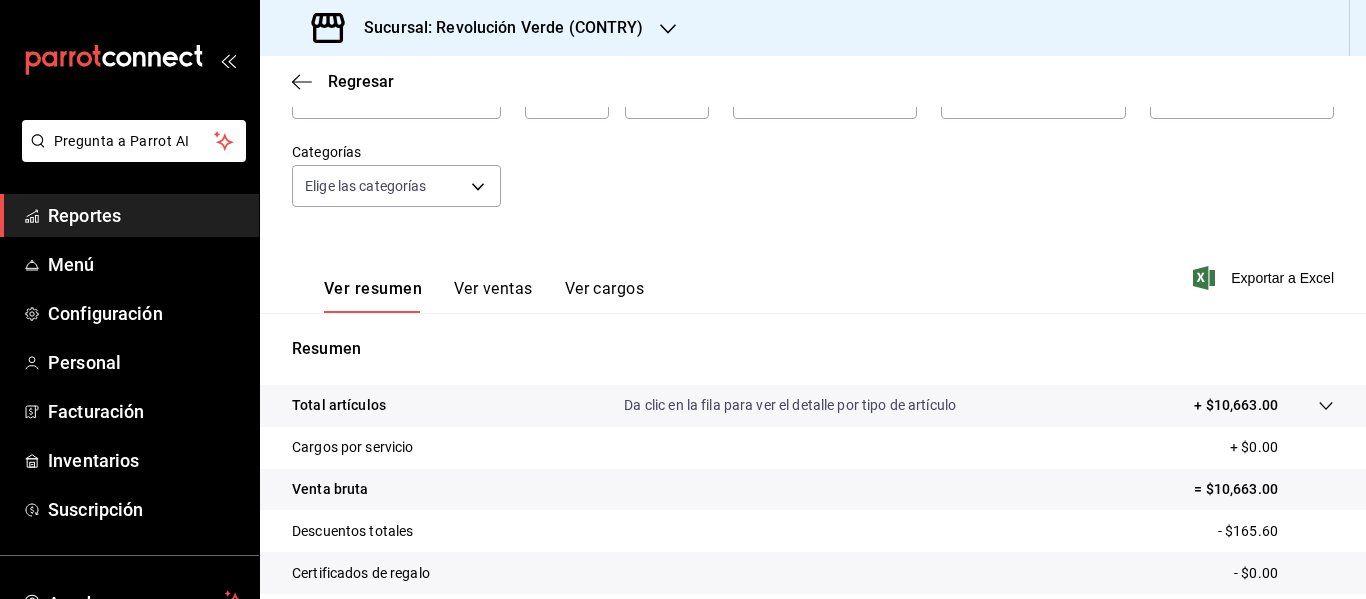 click on "Ver ventas" at bounding box center [493, 296] 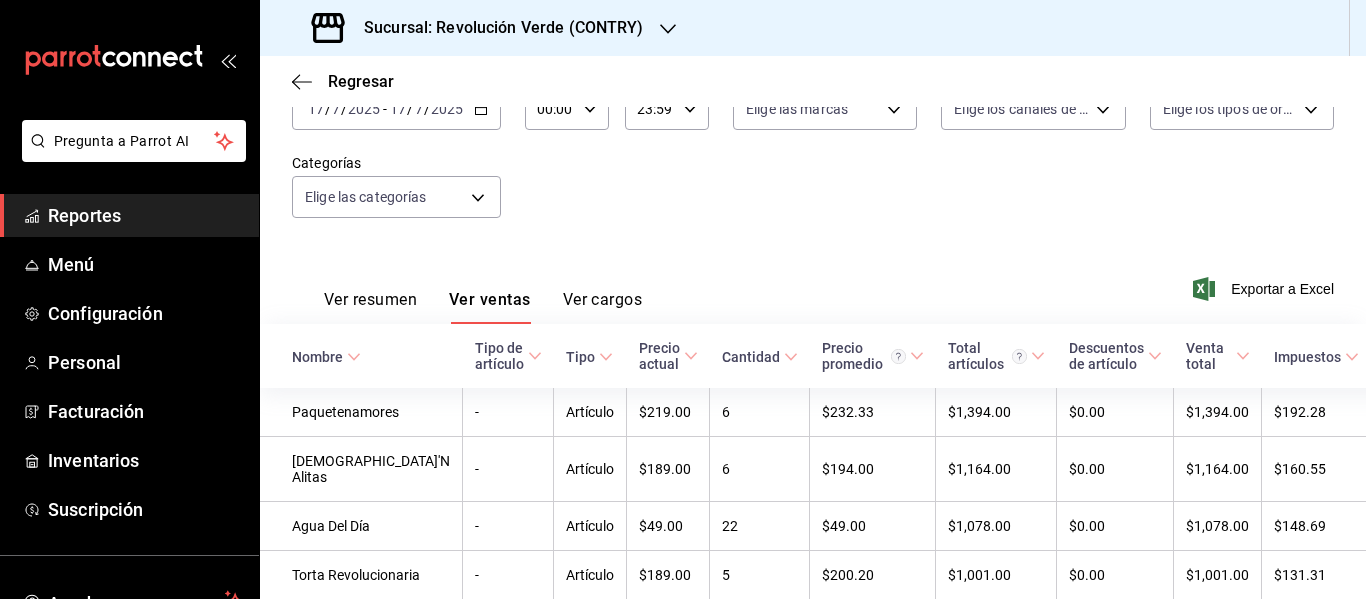 scroll, scrollTop: 151, scrollLeft: 0, axis: vertical 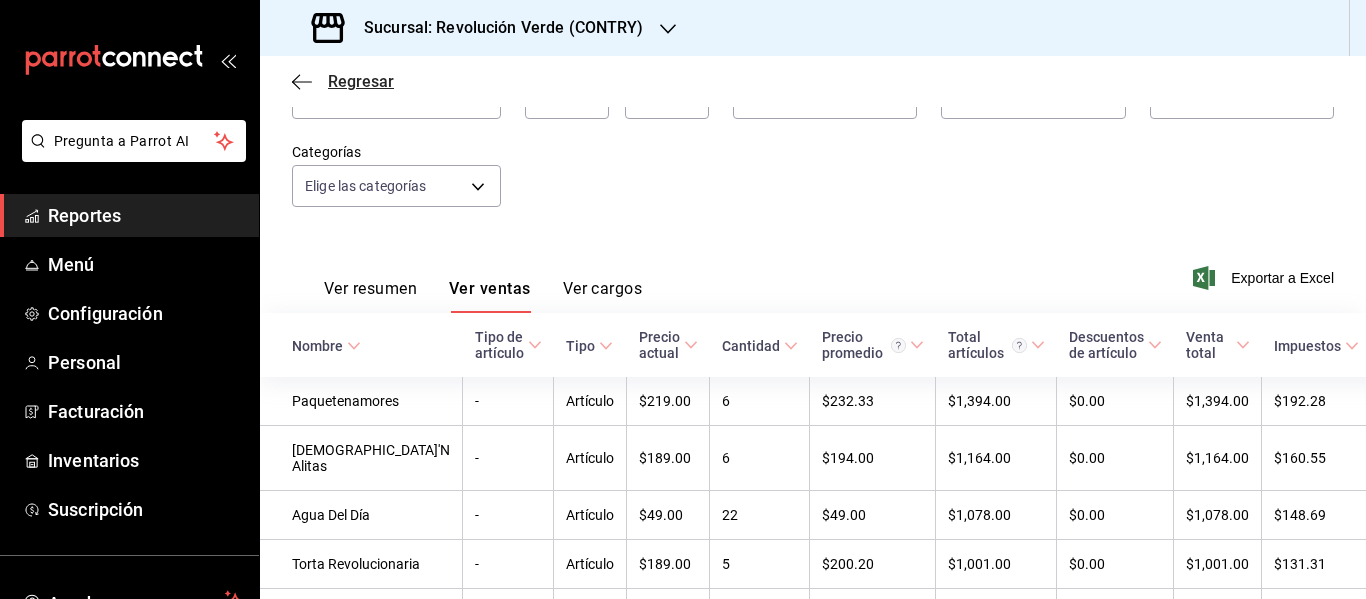 click 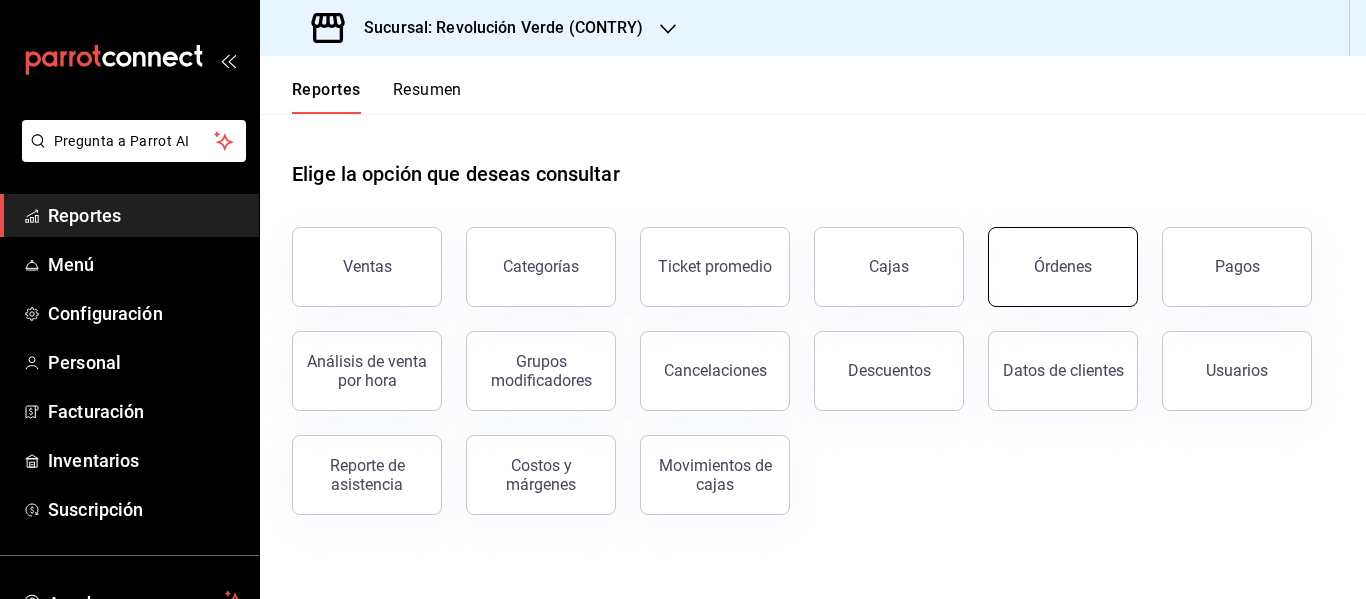 click on "Órdenes" at bounding box center (1063, 267) 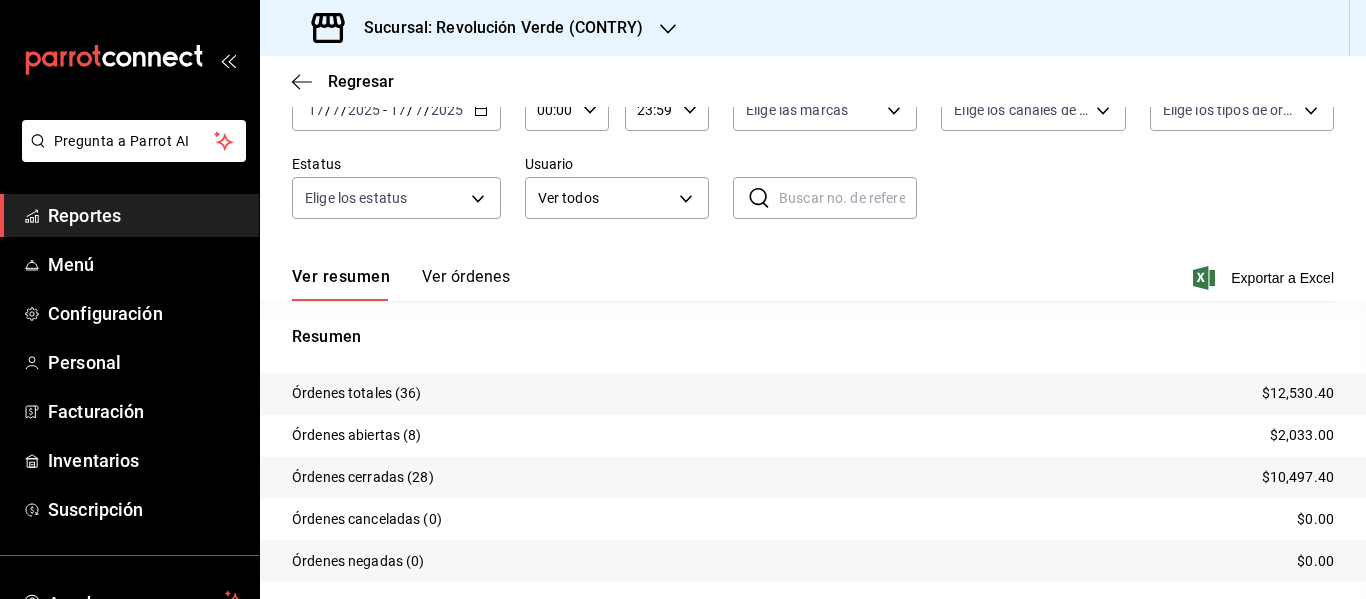 scroll, scrollTop: 124, scrollLeft: 0, axis: vertical 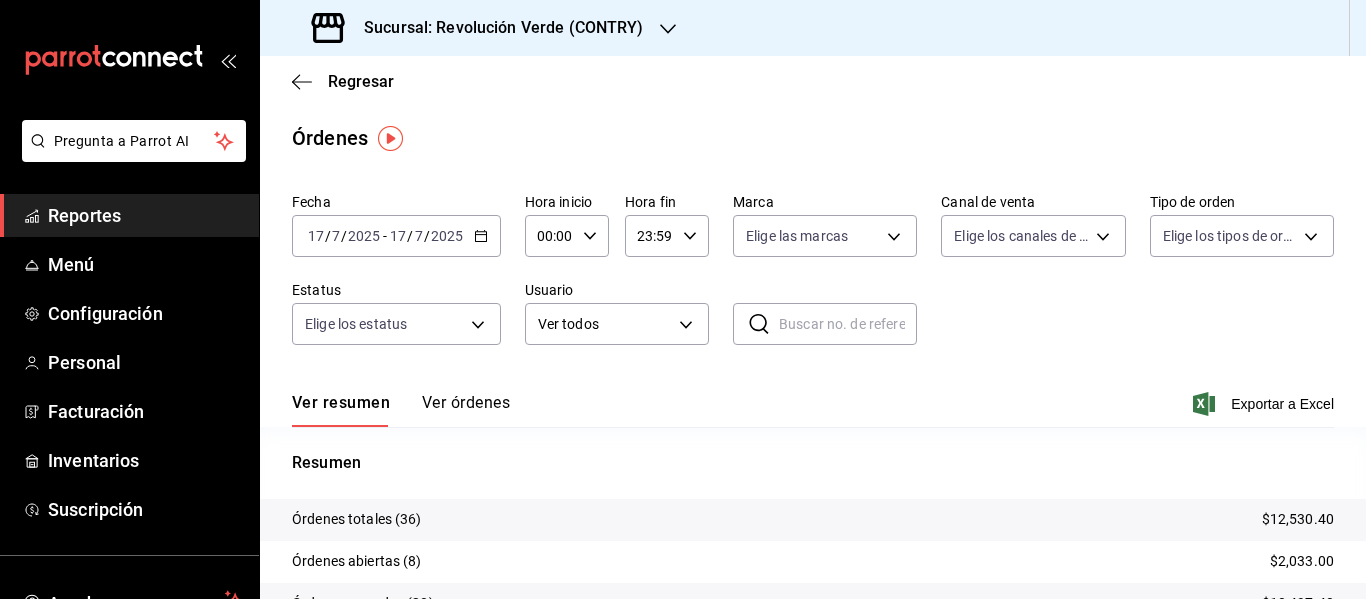 click on "Regresar" at bounding box center [813, 81] 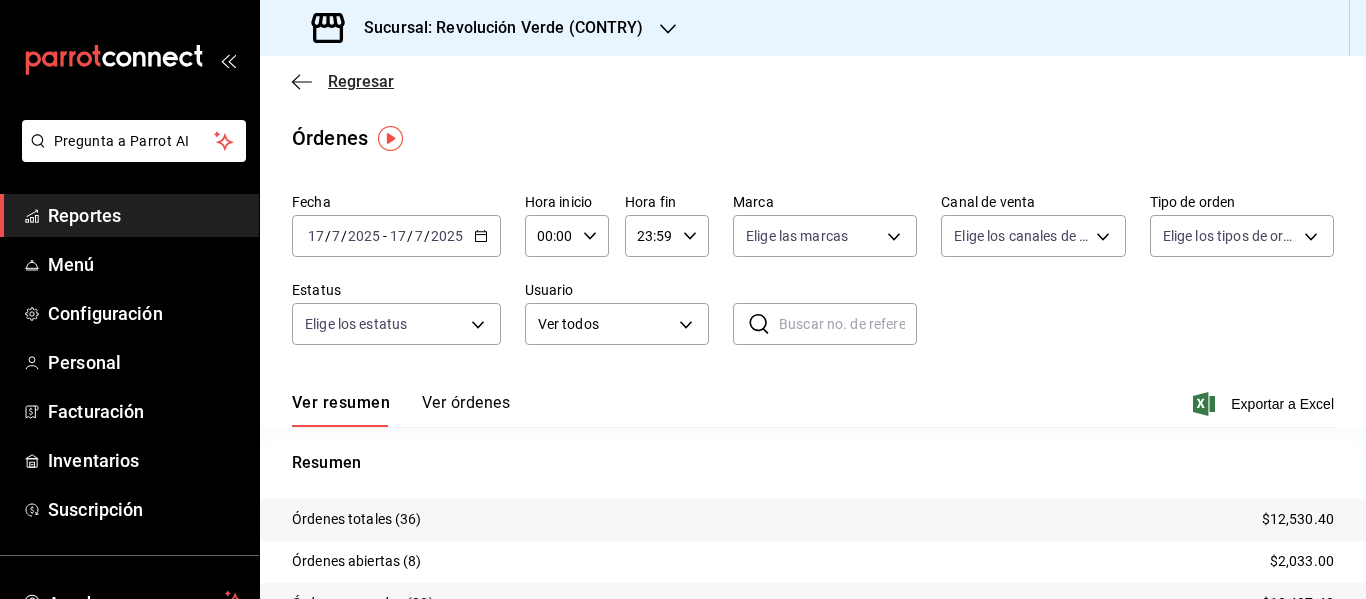 click 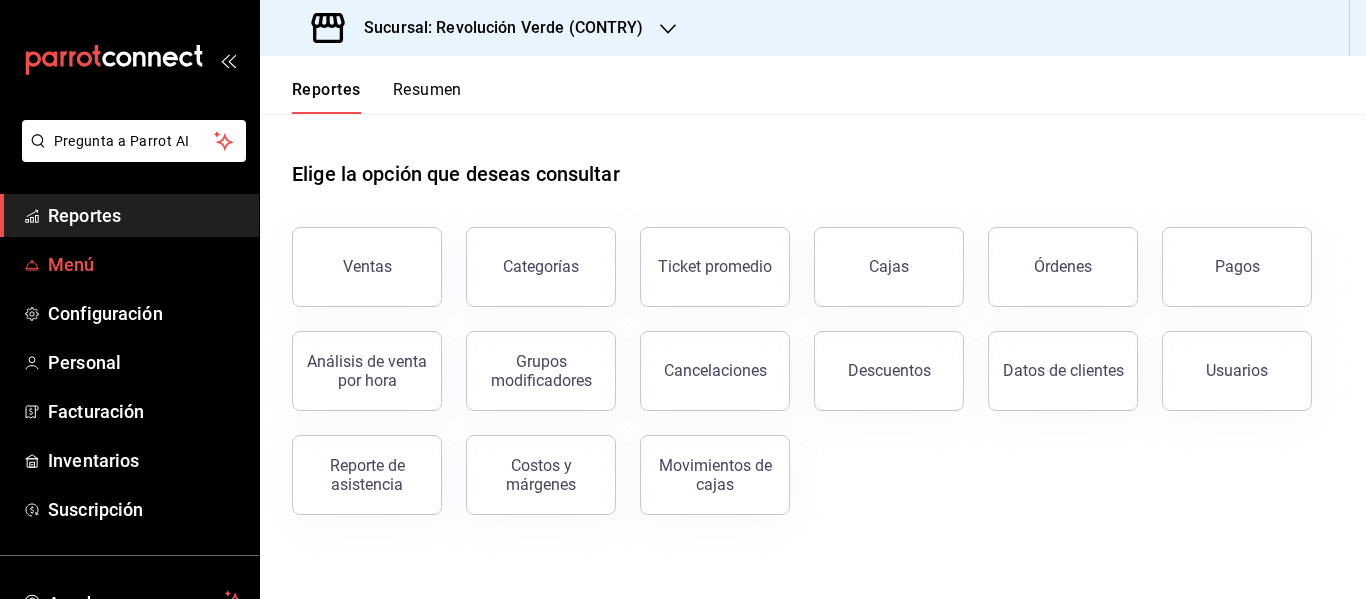 click on "Menú" at bounding box center (145, 264) 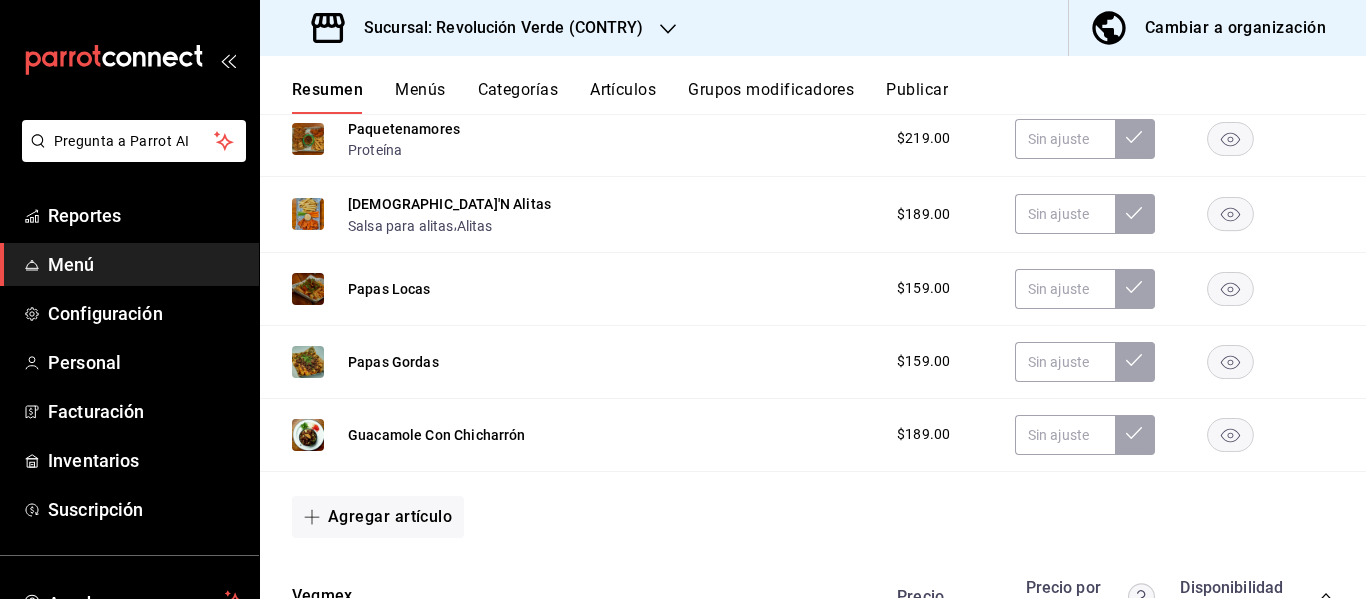 scroll, scrollTop: 409, scrollLeft: 0, axis: vertical 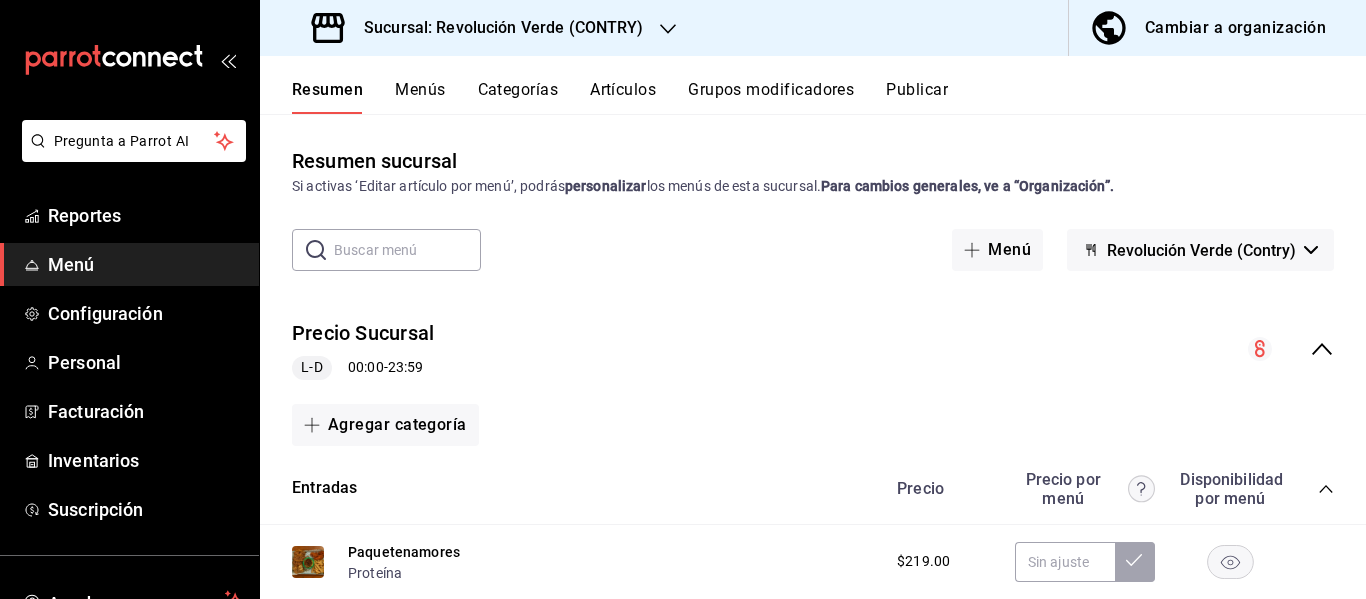 click on "Precio Sucursal L-D 00:00  -  23:59" at bounding box center [813, 349] 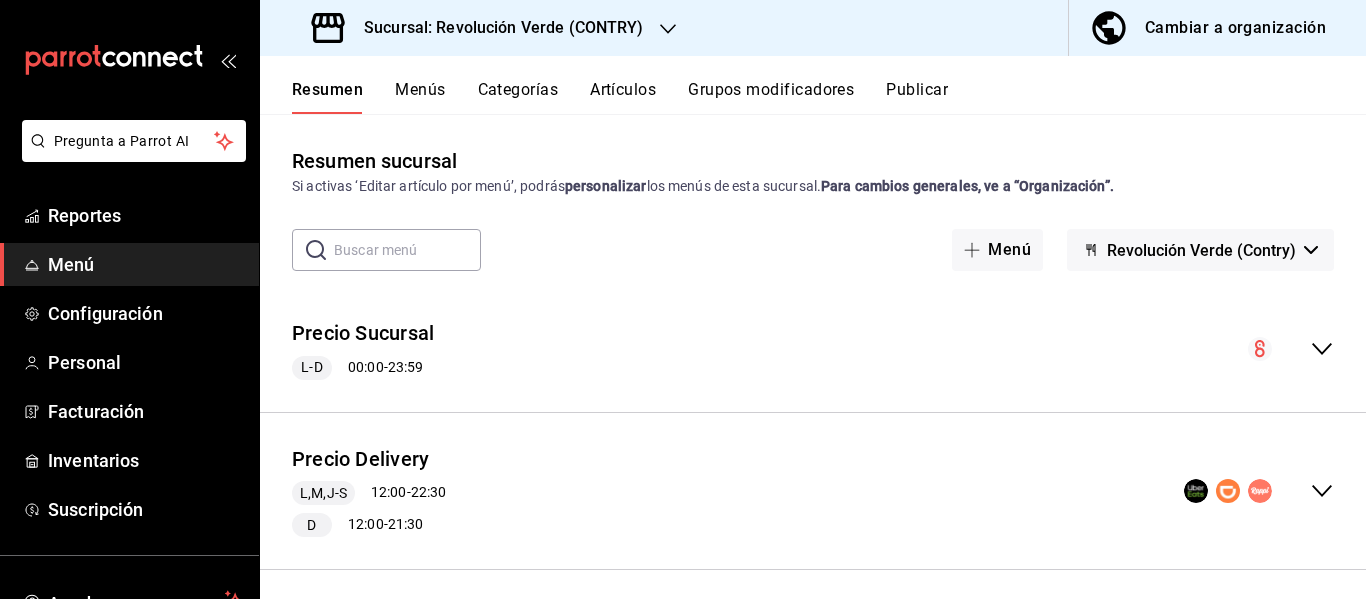 click 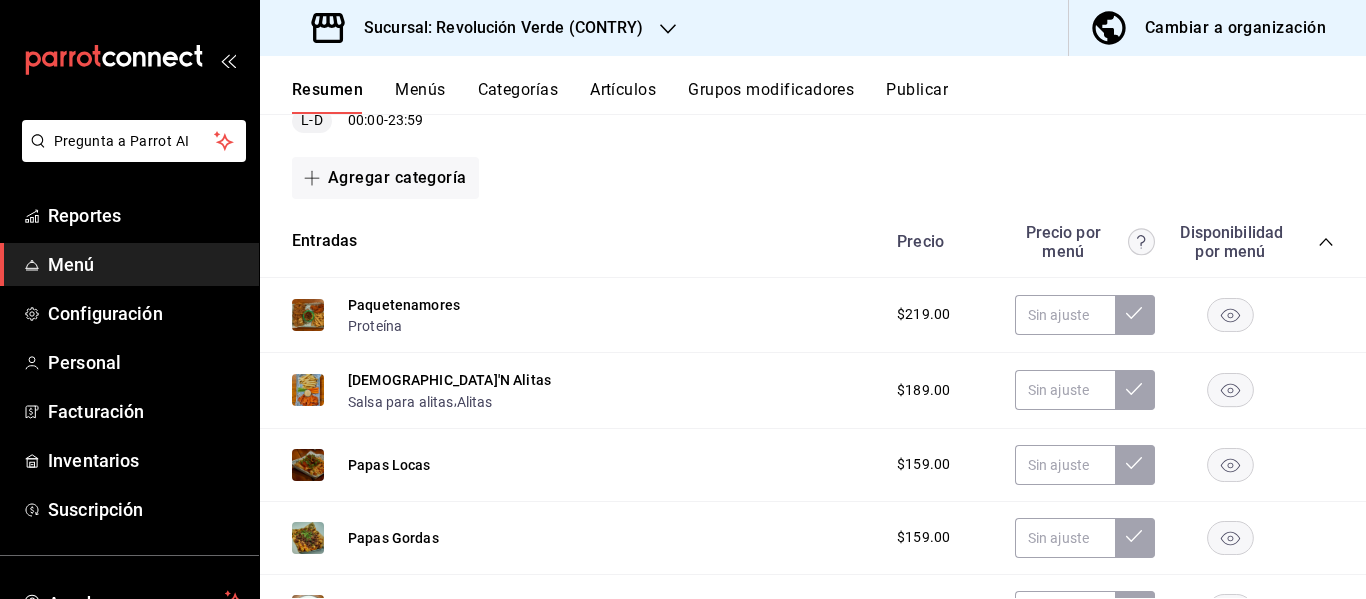 scroll, scrollTop: 303, scrollLeft: 0, axis: vertical 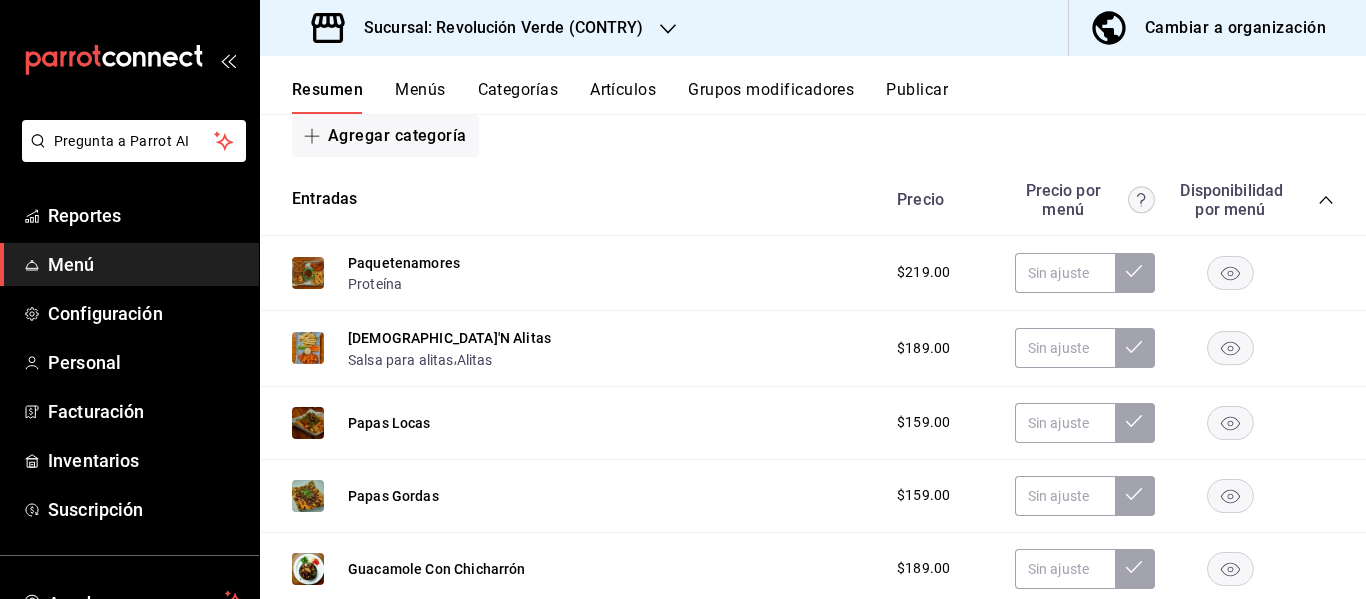 click 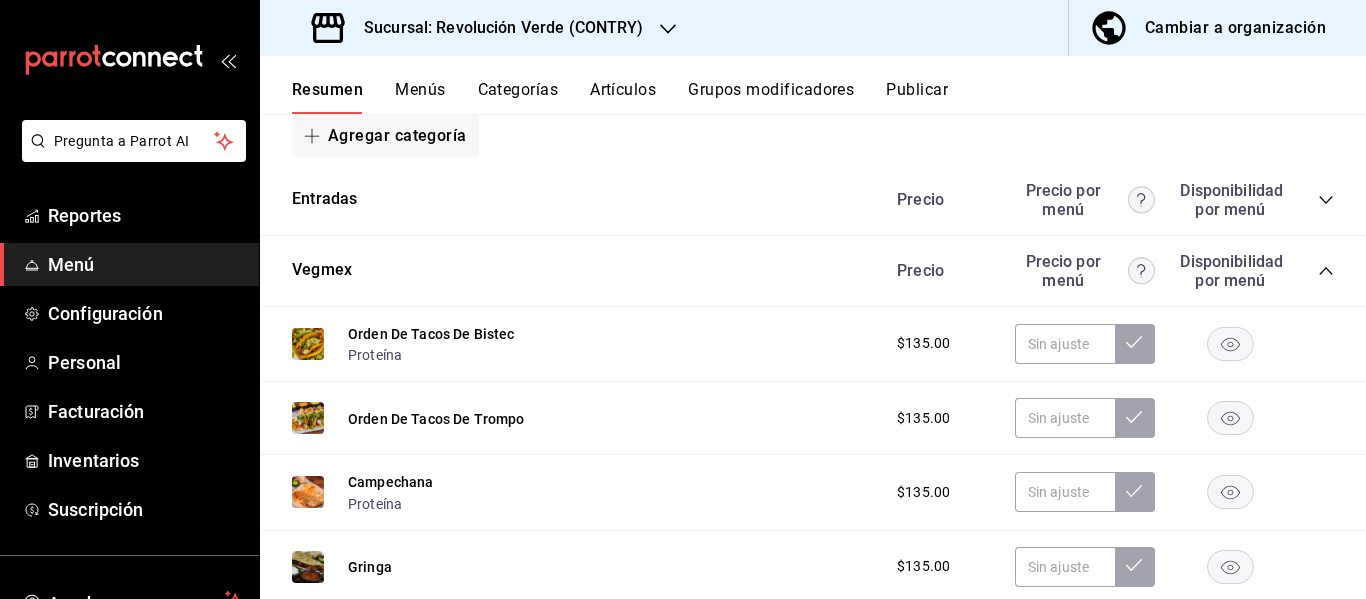 click on "Precio Precio por menú   Disponibilidad por menú" at bounding box center [1105, 271] 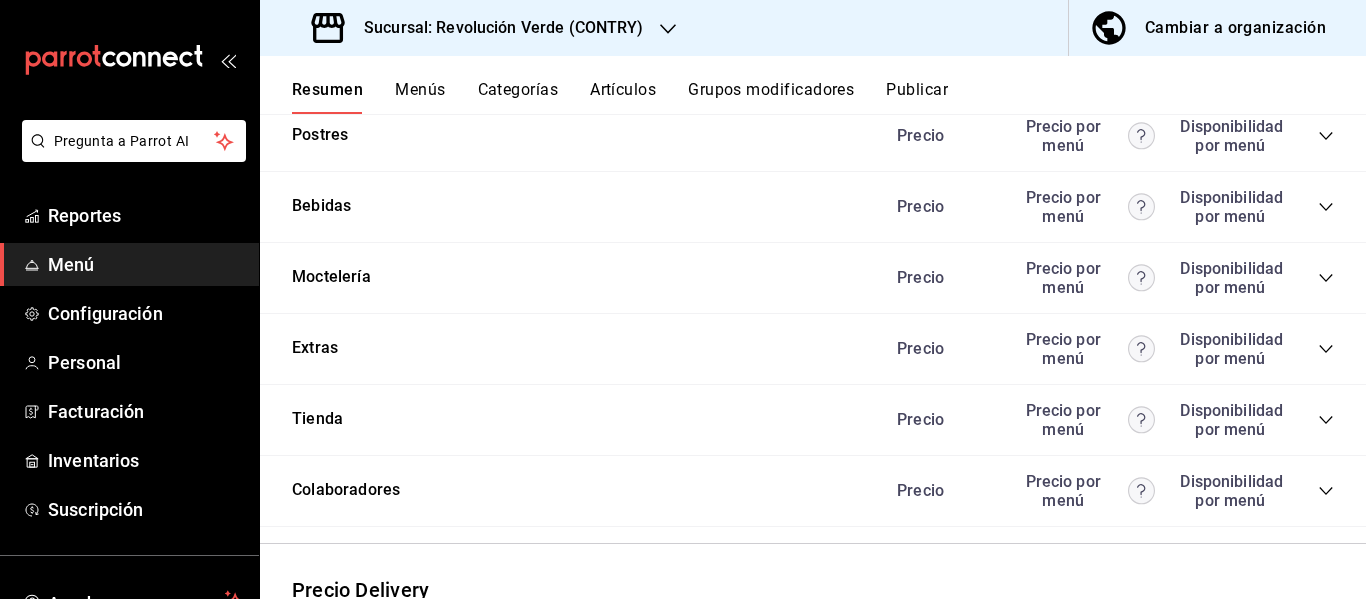 scroll, scrollTop: 723, scrollLeft: 0, axis: vertical 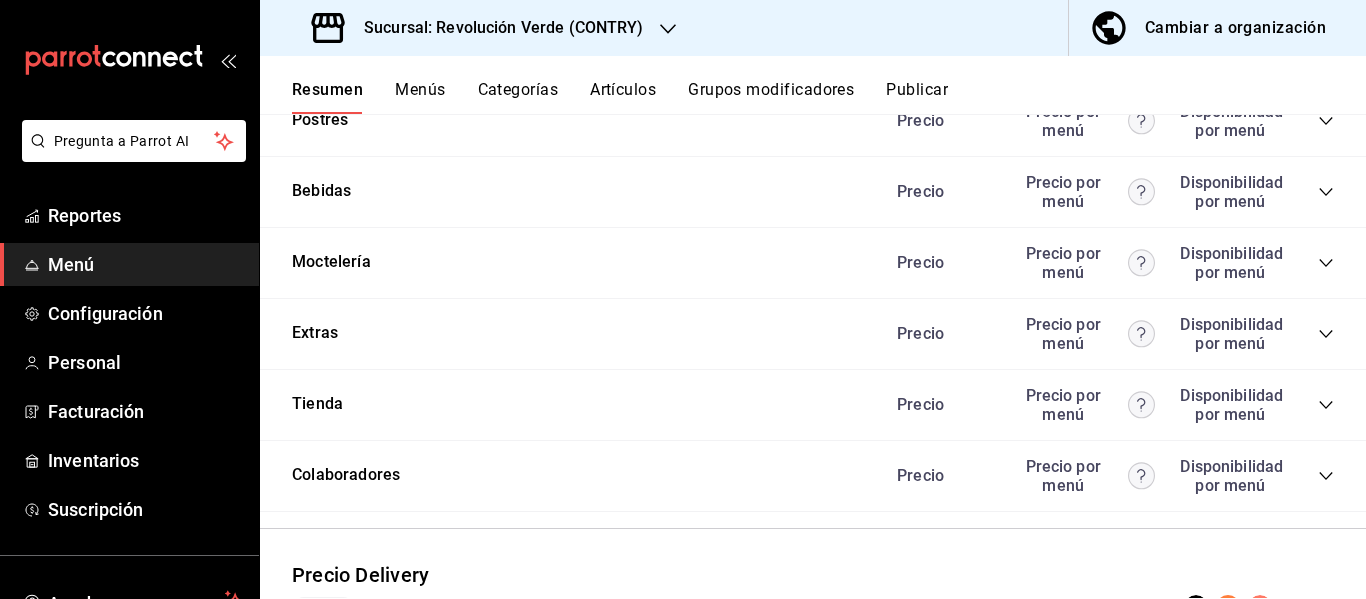 click 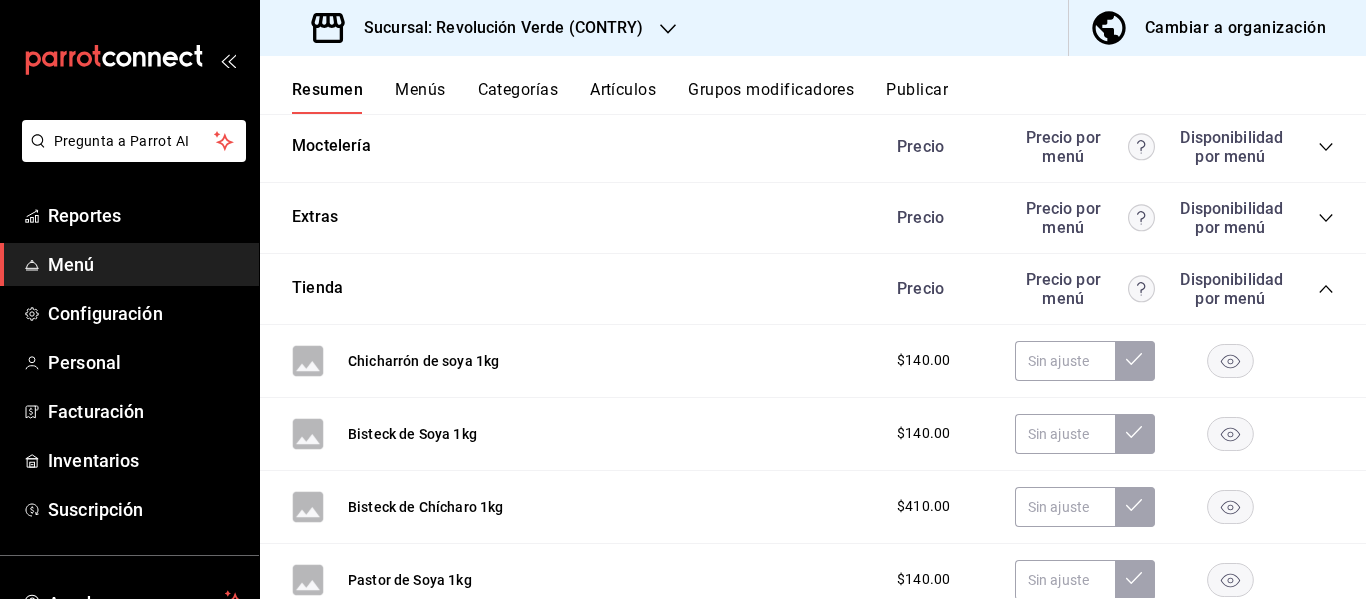 scroll, scrollTop: 848, scrollLeft: 0, axis: vertical 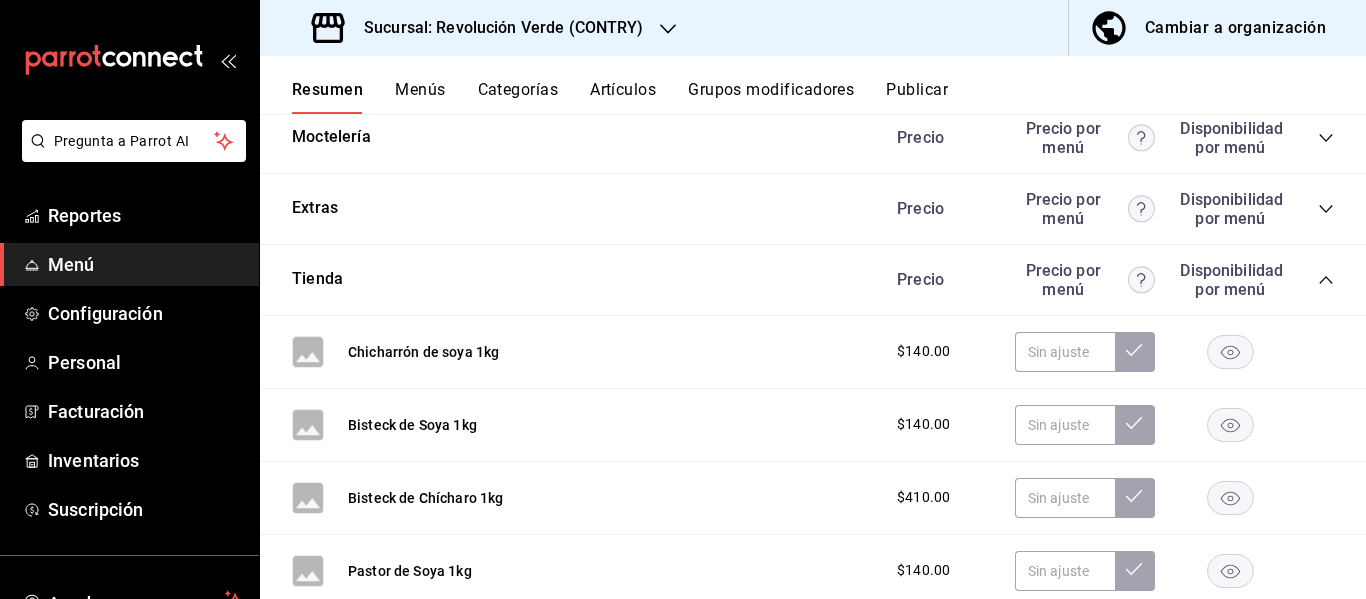 type 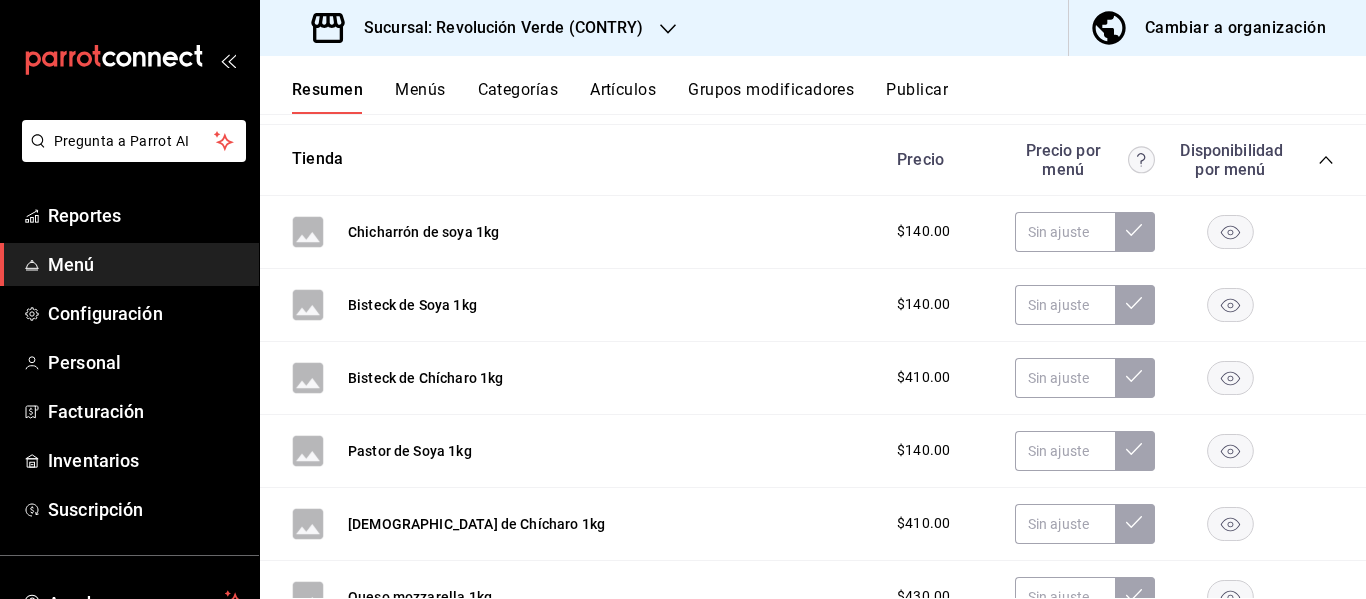 scroll, scrollTop: 1008, scrollLeft: 0, axis: vertical 